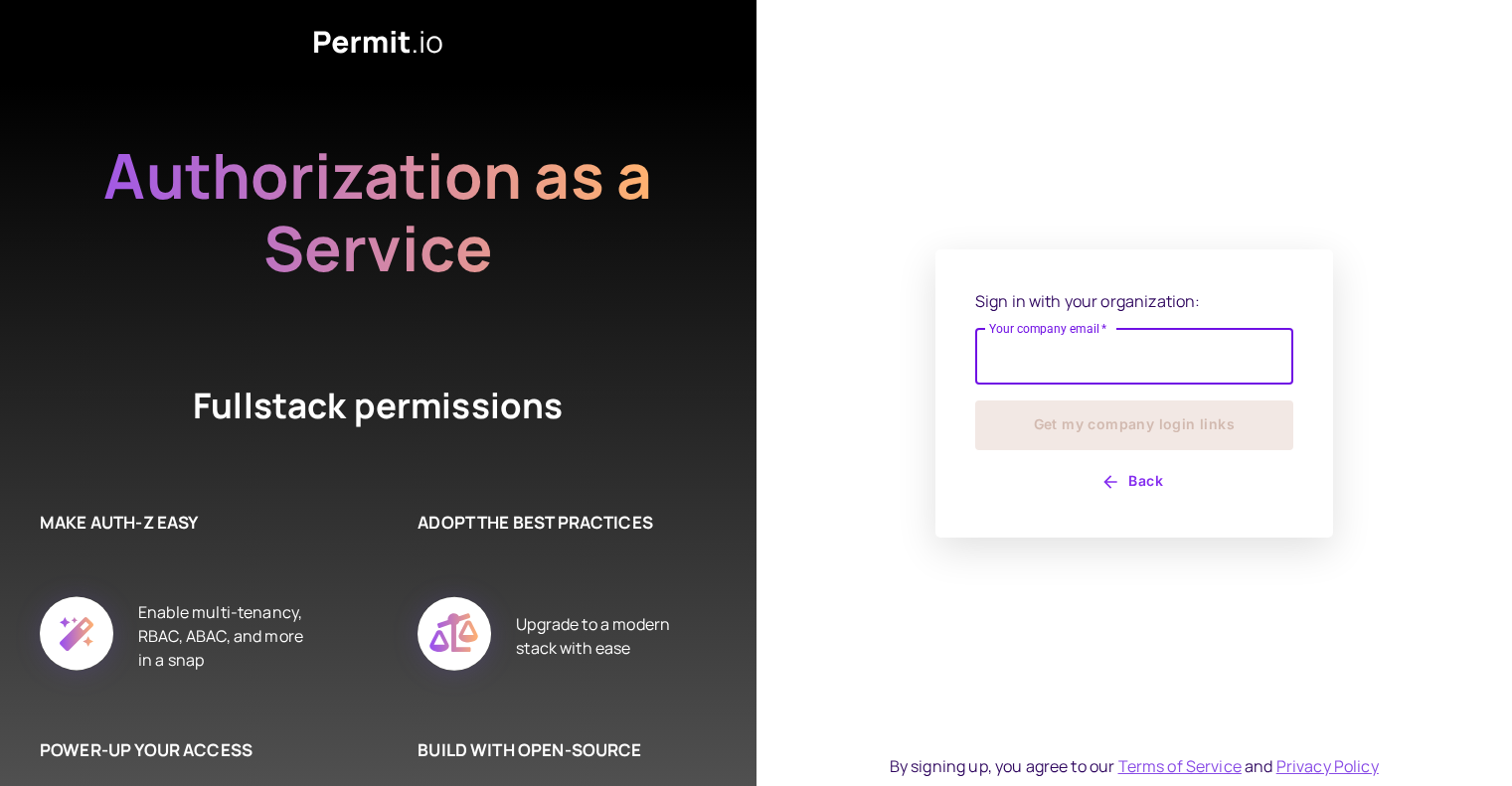 scroll, scrollTop: 0, scrollLeft: 0, axis: both 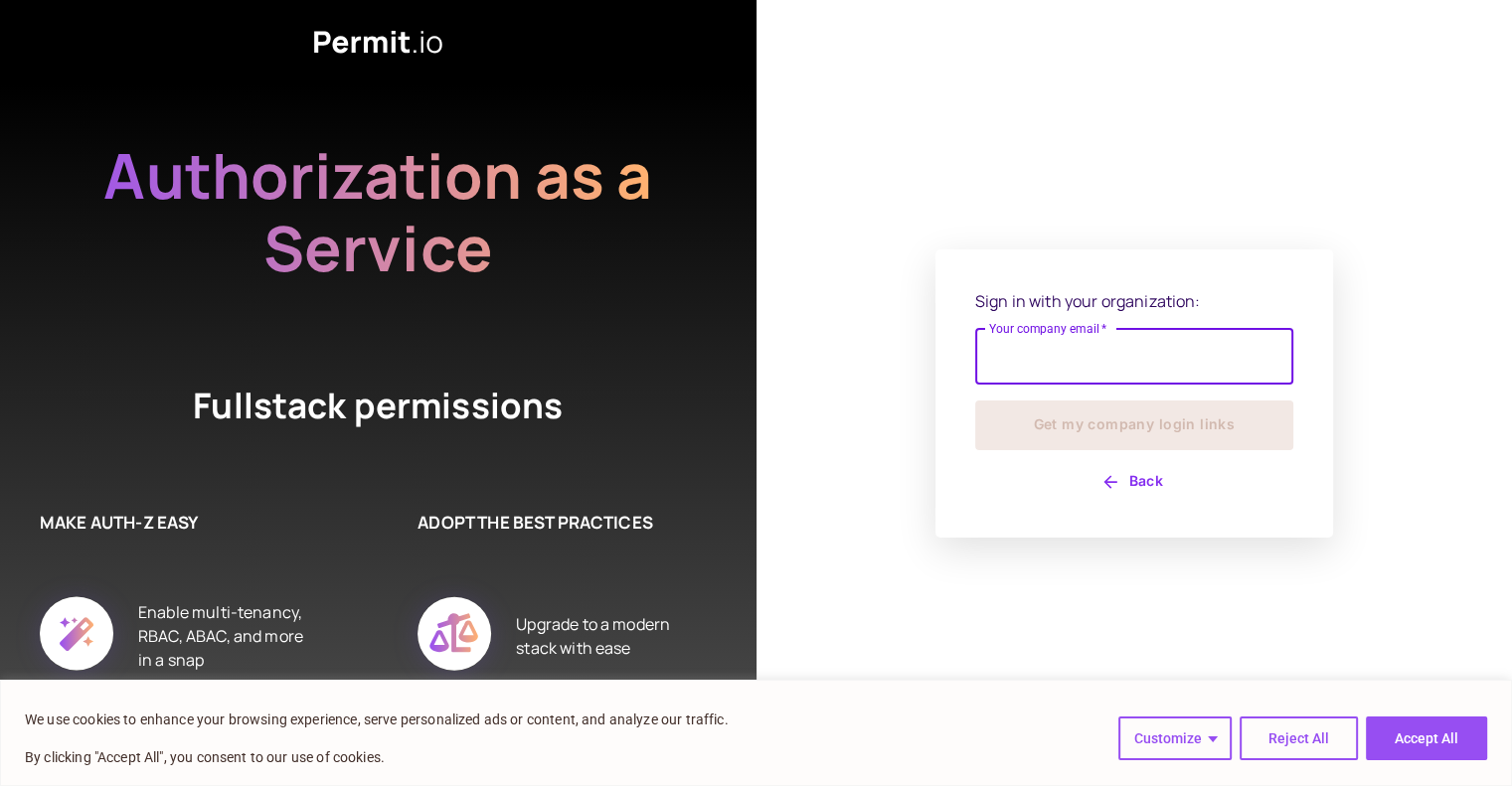 click on "Your company email   *" at bounding box center [1134, 357] 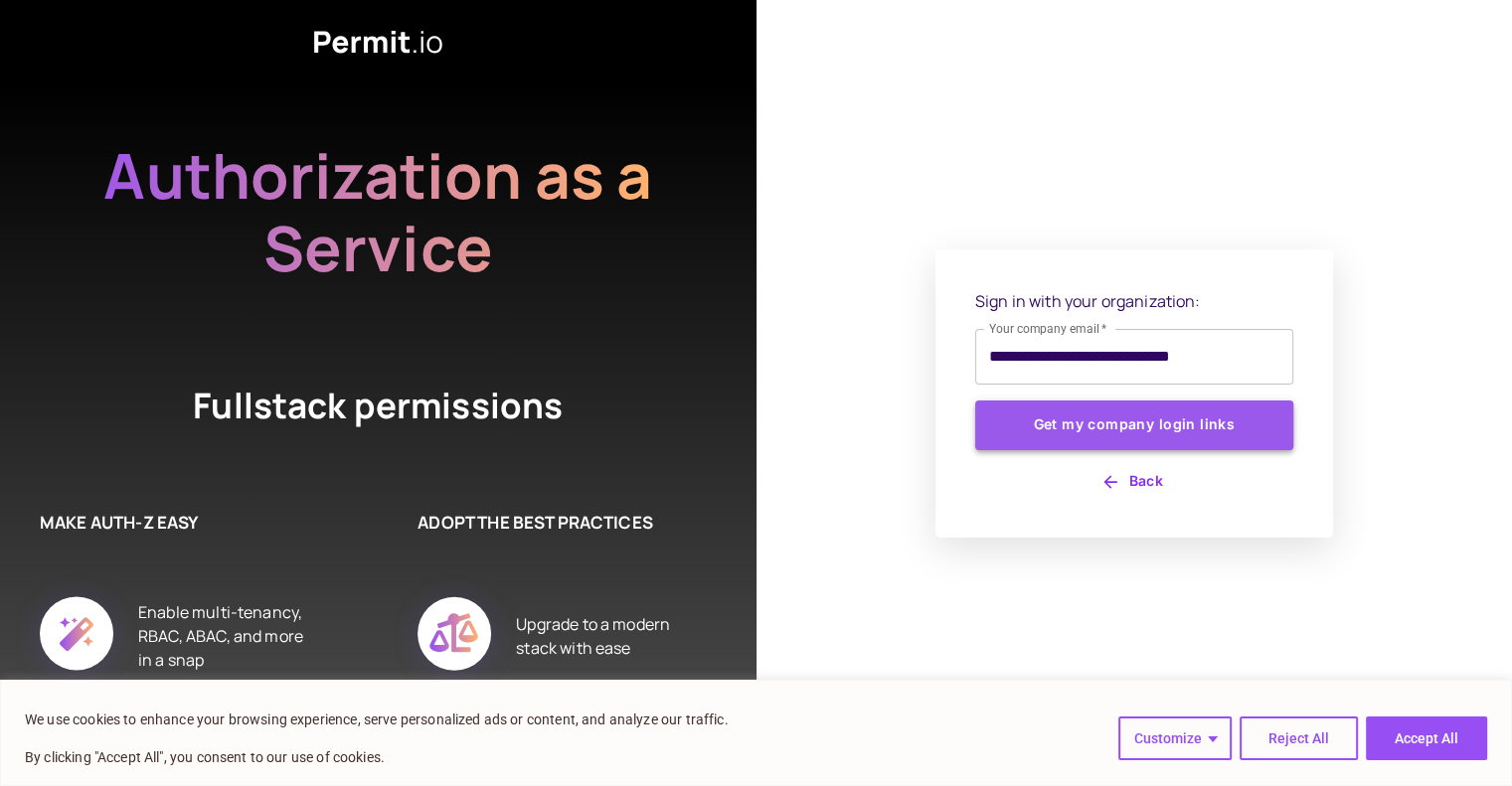 click on "Get my company login links" at bounding box center [1134, 425] 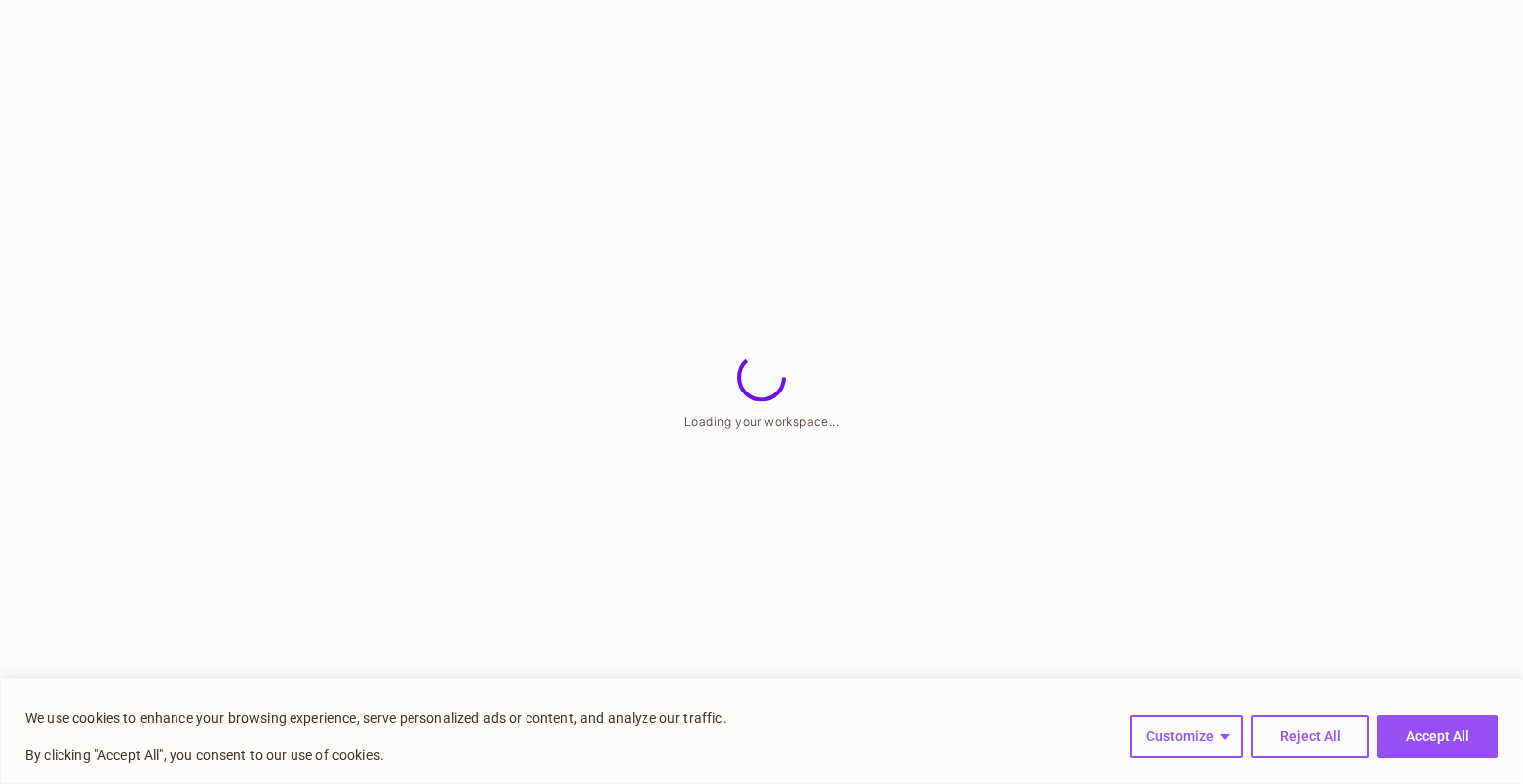 scroll, scrollTop: 0, scrollLeft: 0, axis: both 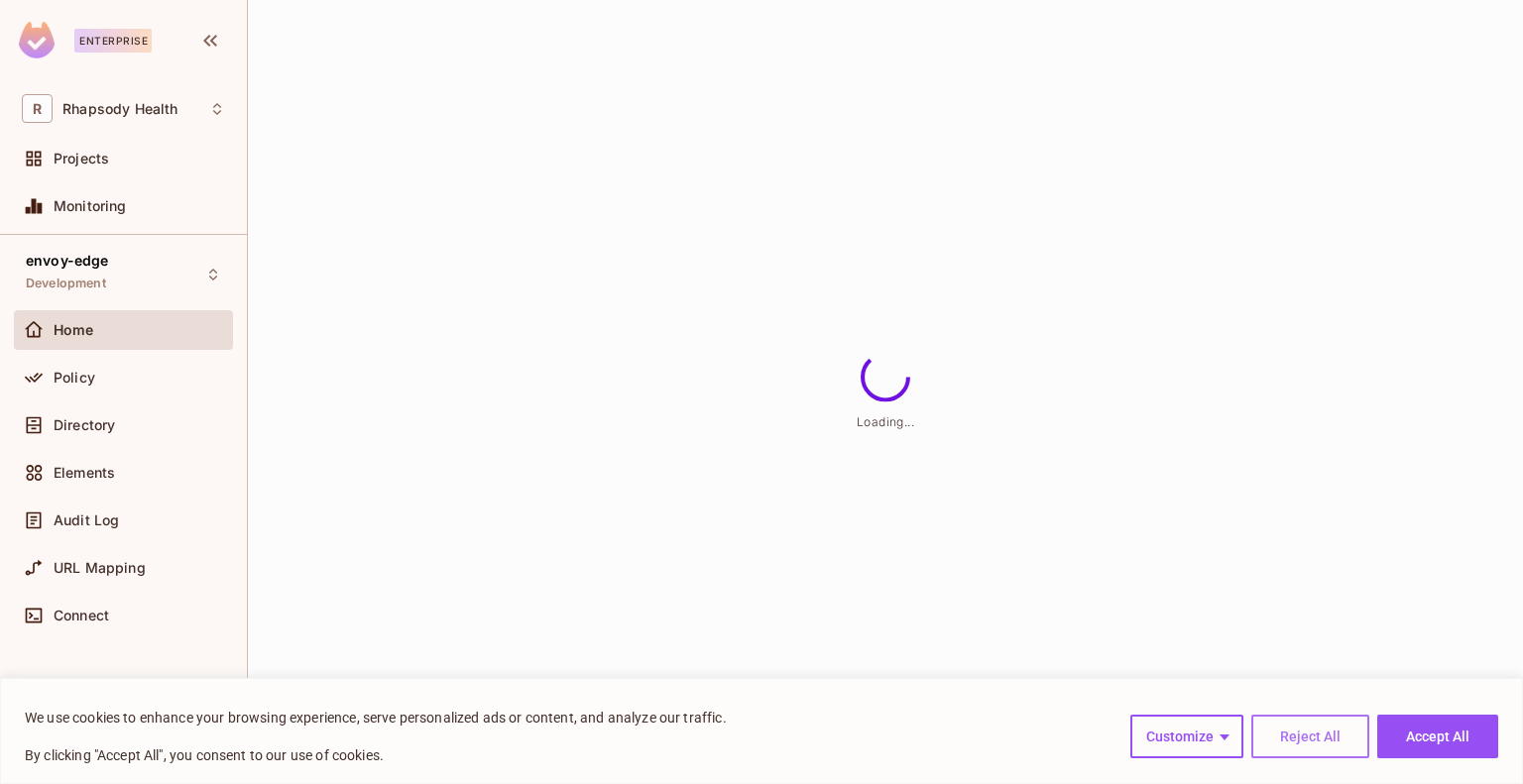 click on "Reject All" at bounding box center [1310, 736] 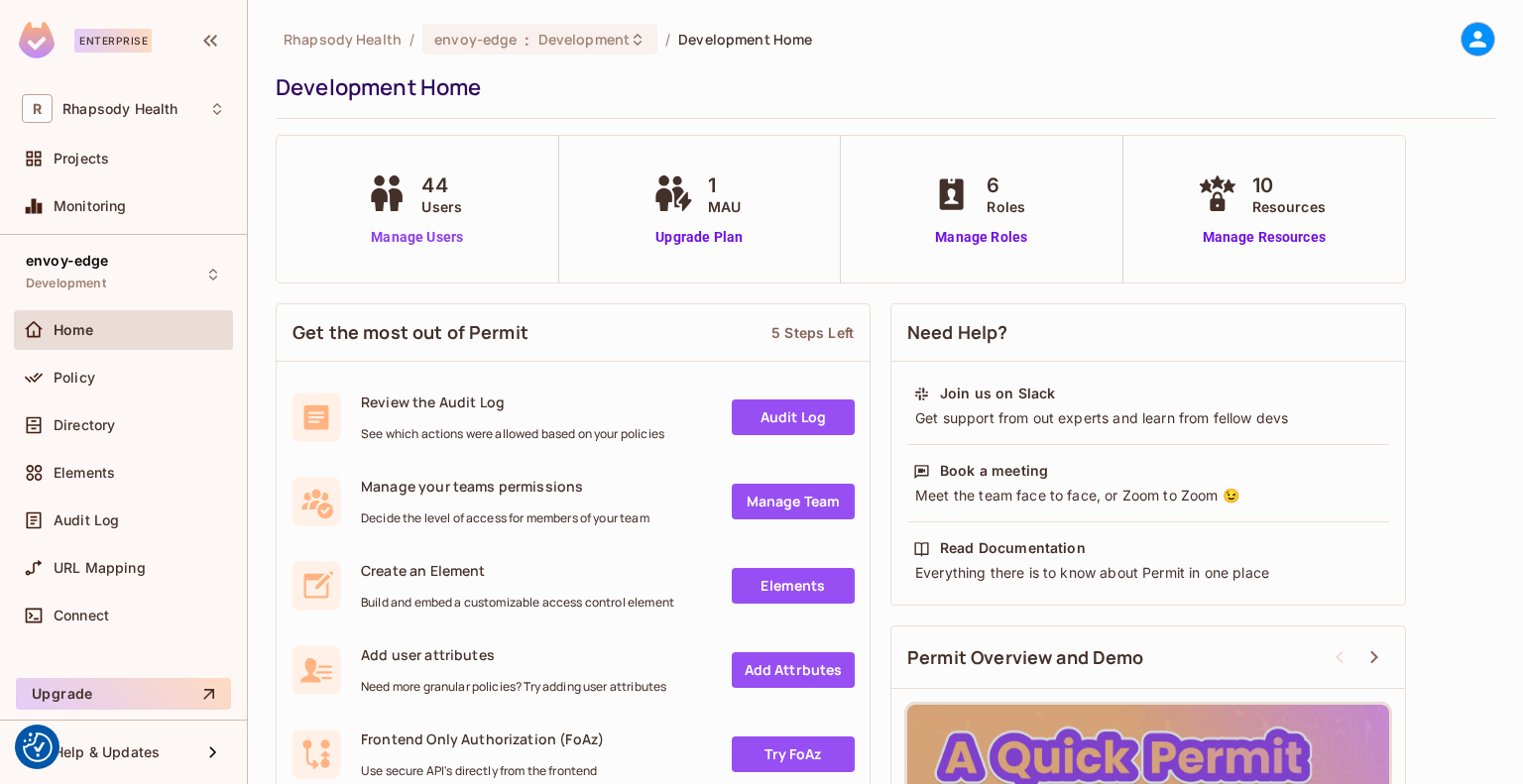 click on "Manage Users" at bounding box center [416, 237] 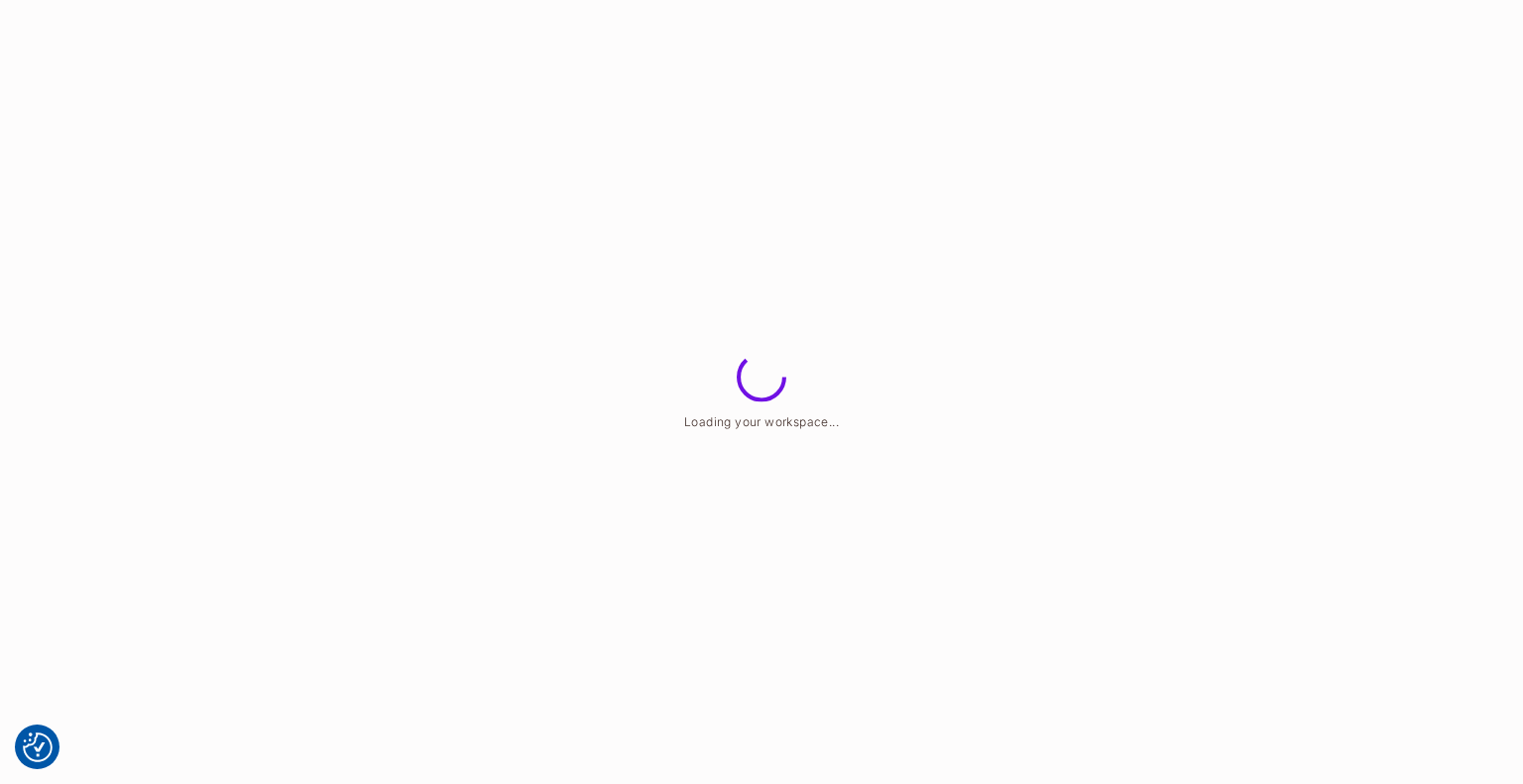 scroll, scrollTop: 0, scrollLeft: 0, axis: both 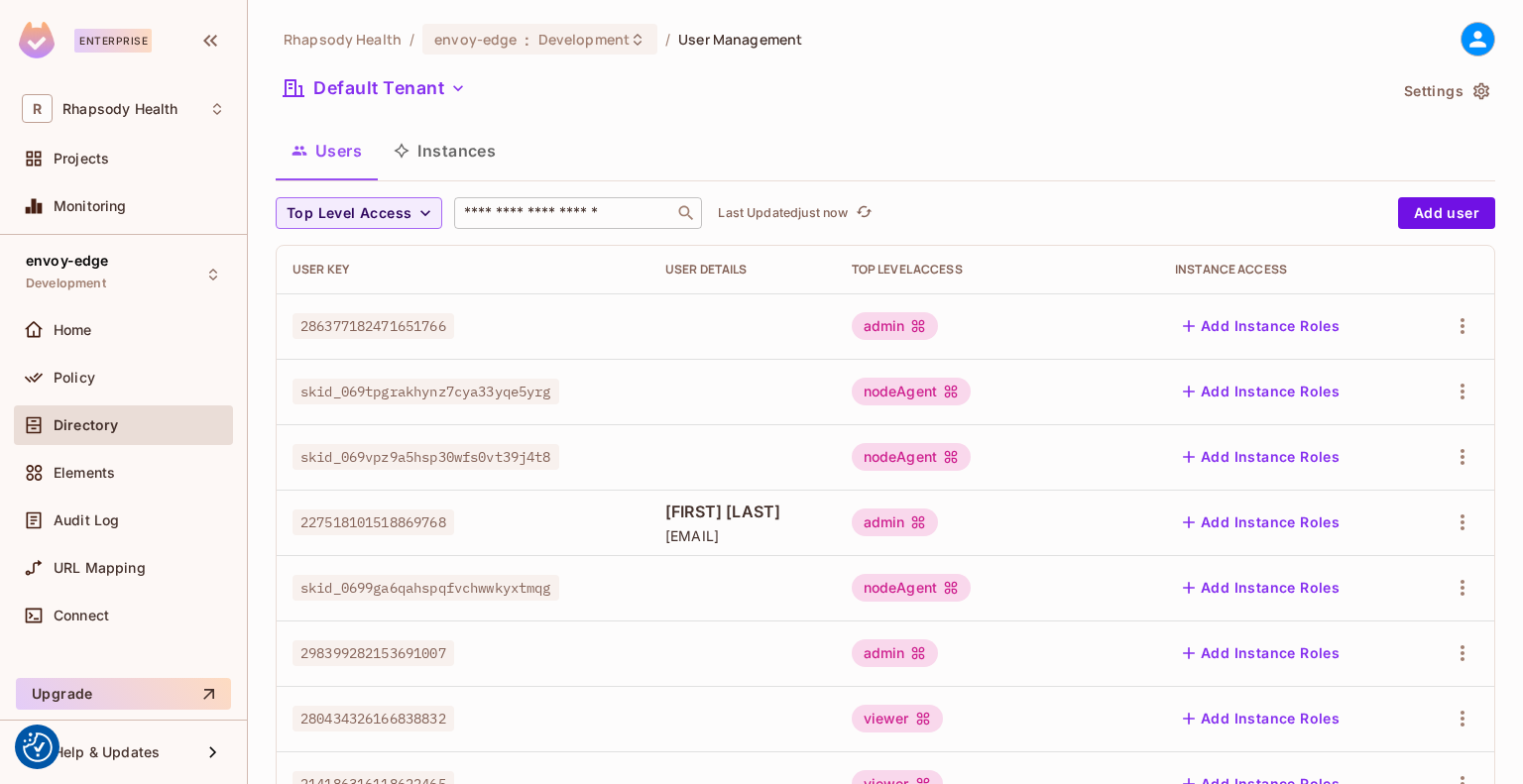 click at bounding box center (564, 213) 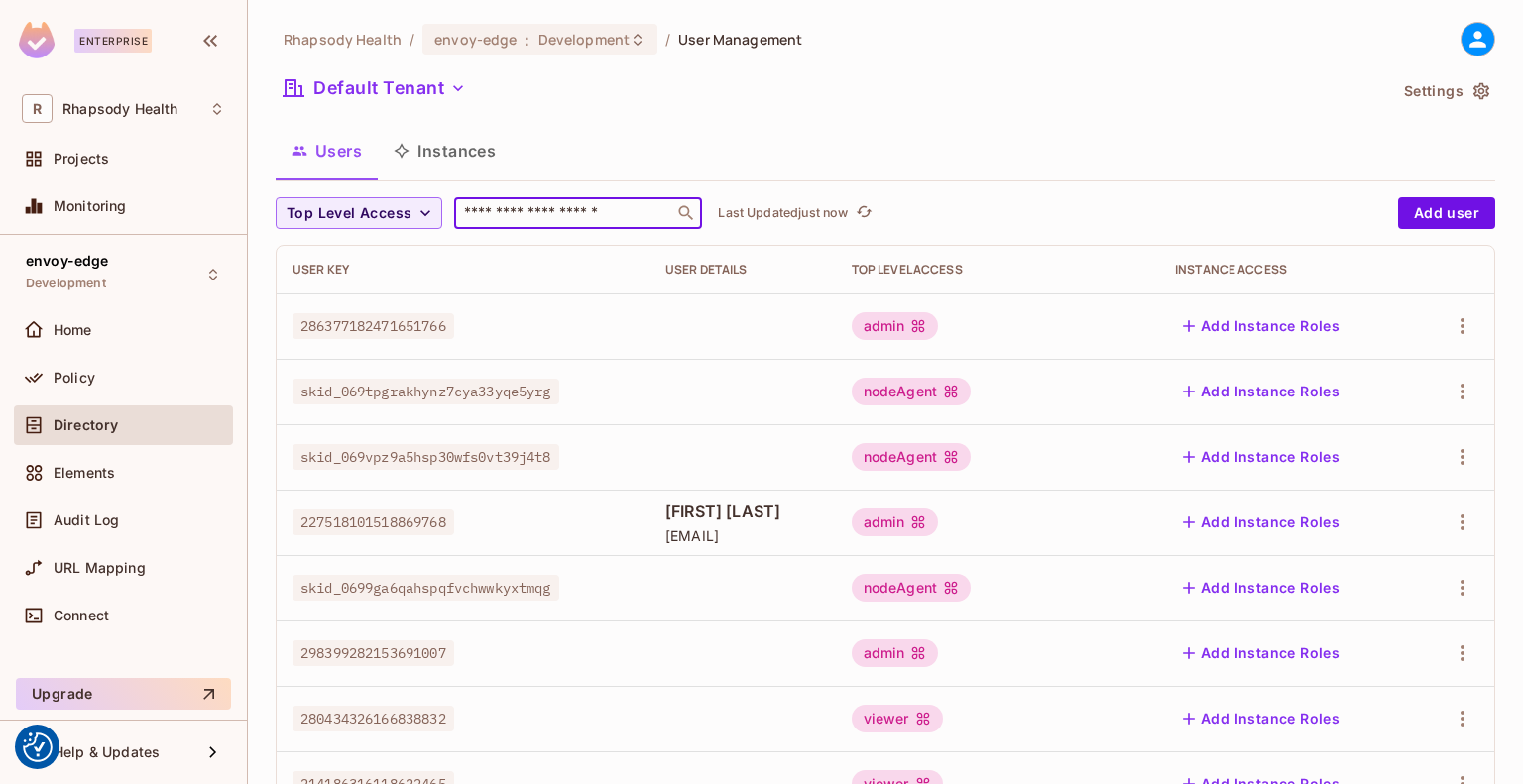 click at bounding box center (564, 213) 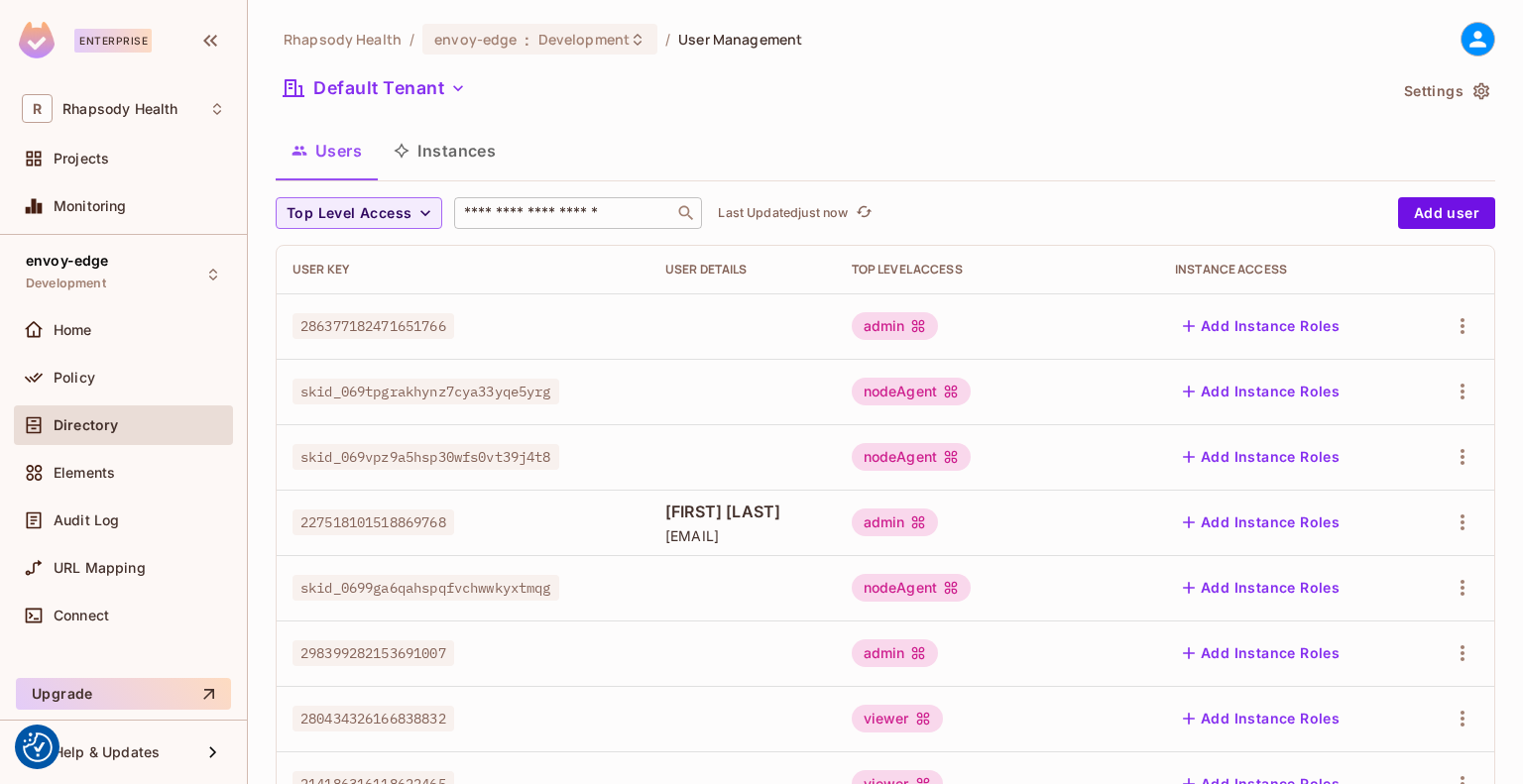 drag, startPoint x: 563, startPoint y: 223, endPoint x: 492, endPoint y: 202, distance: 74 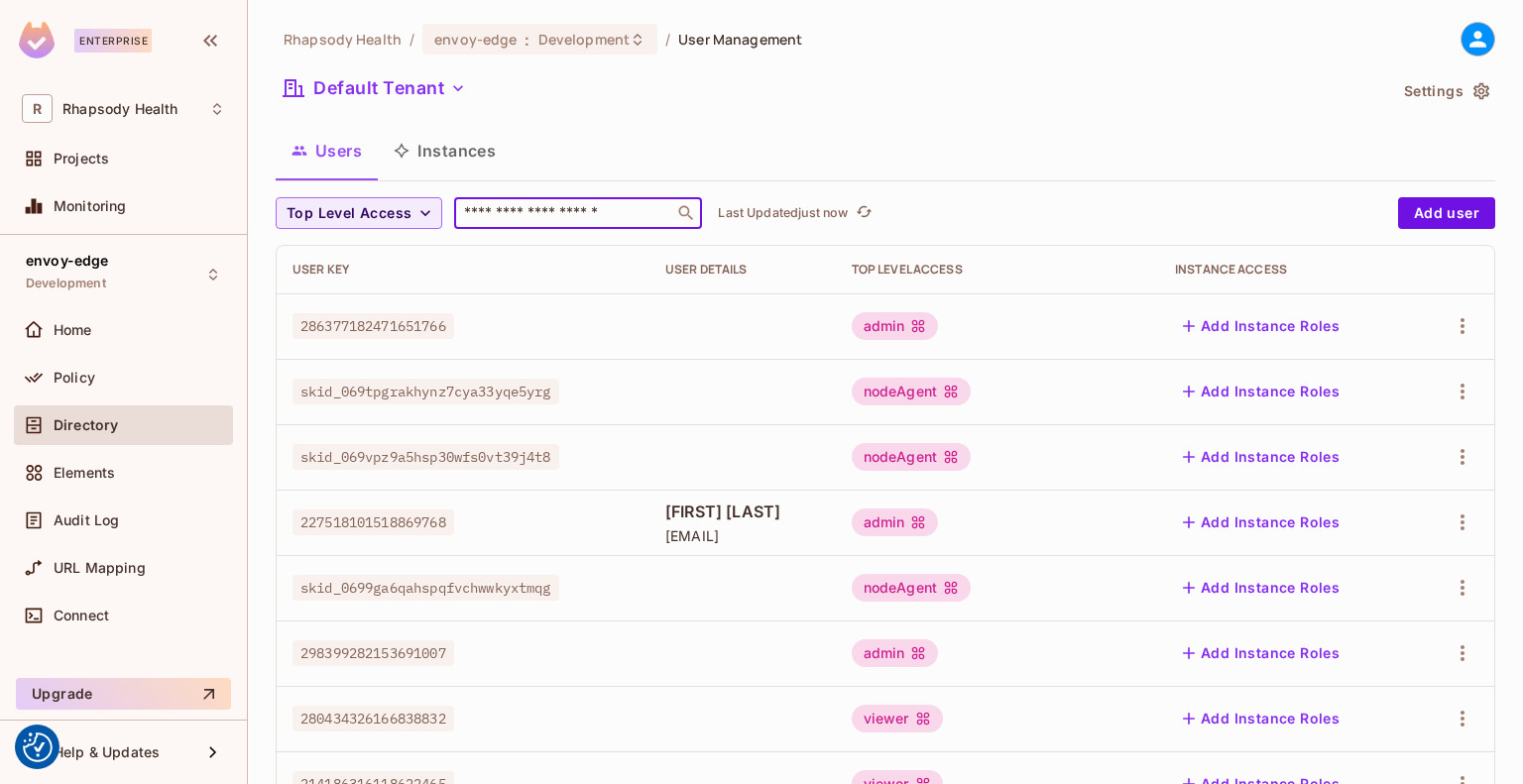 click at bounding box center (564, 213) 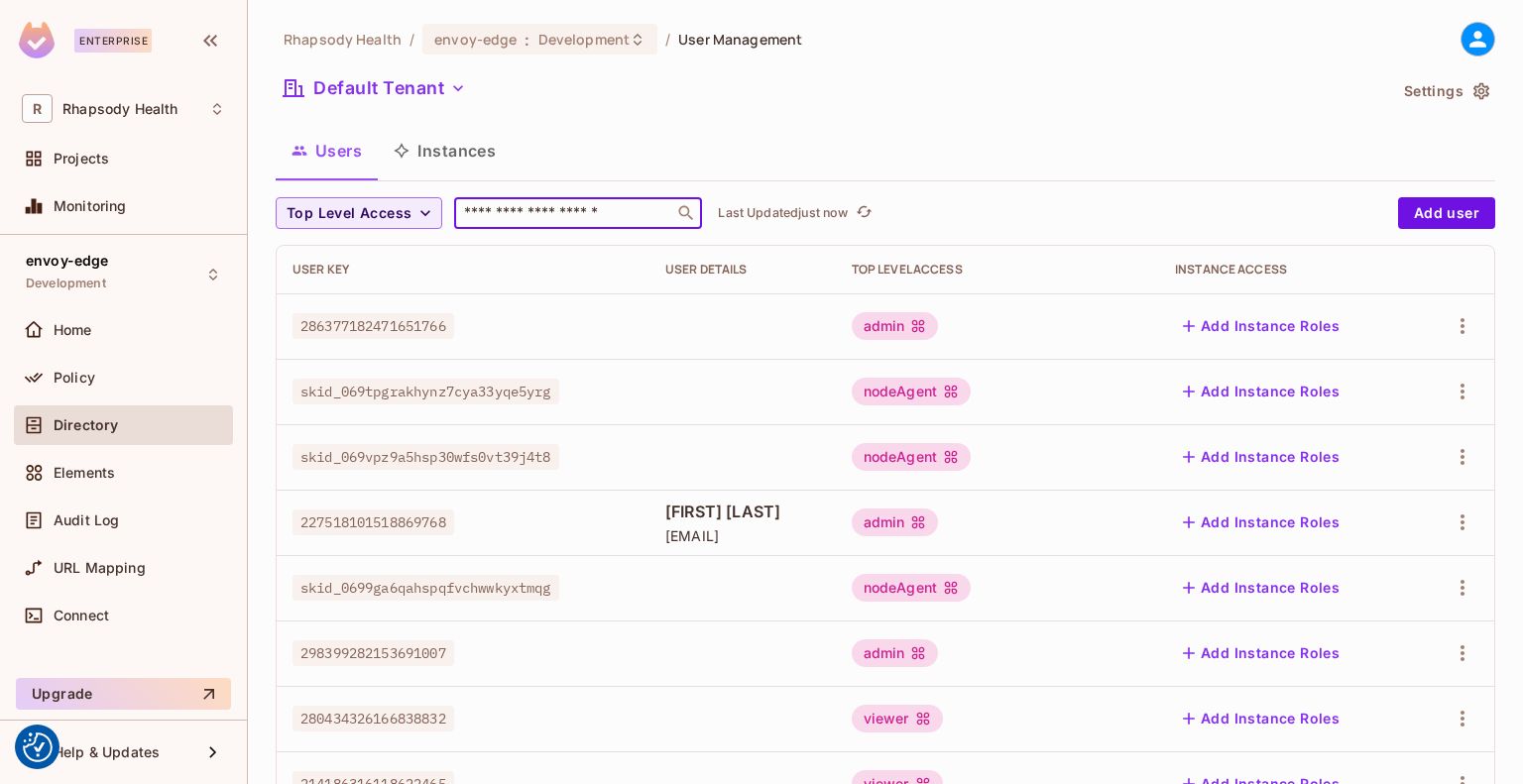 paste on "*********" 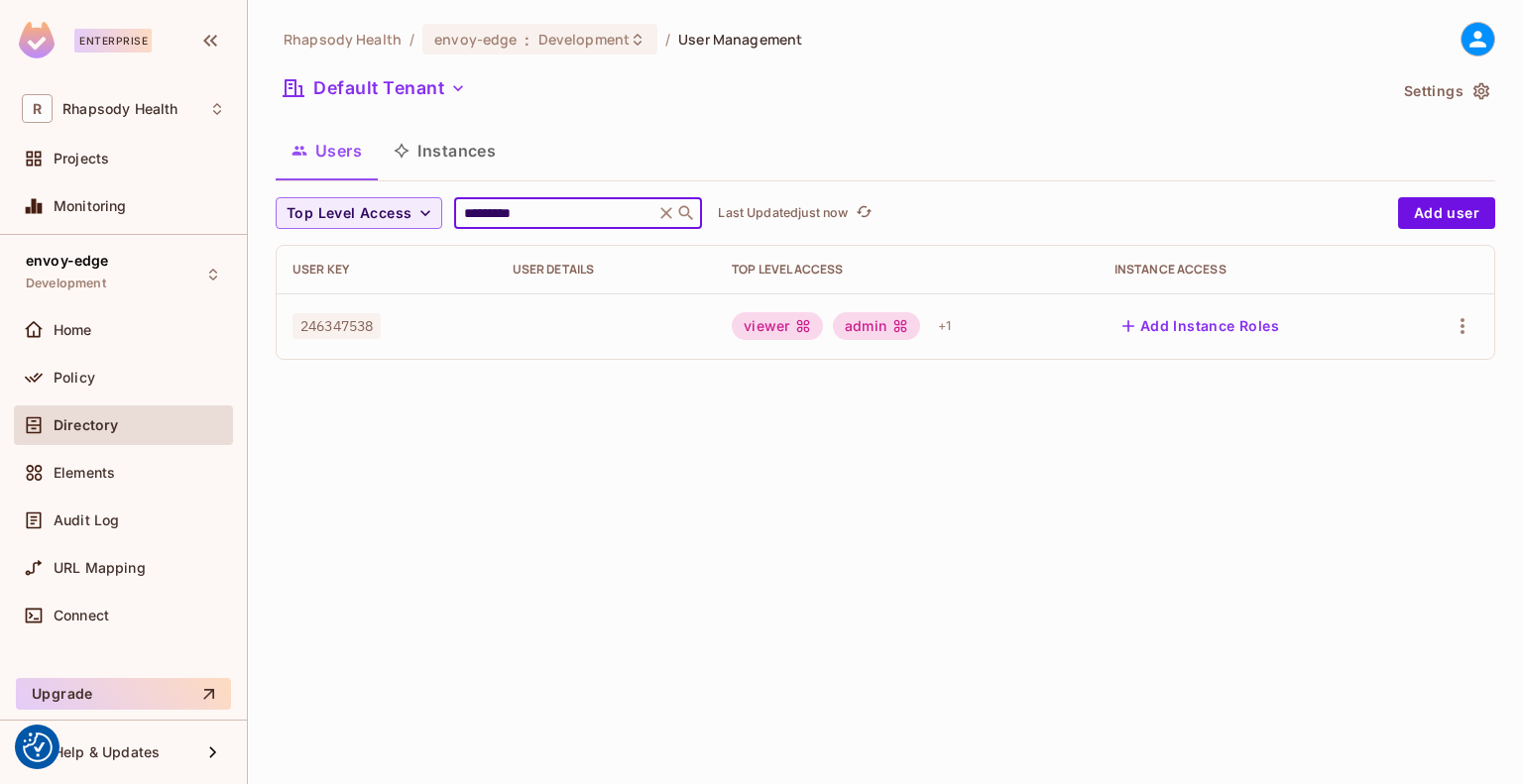 type on "*********" 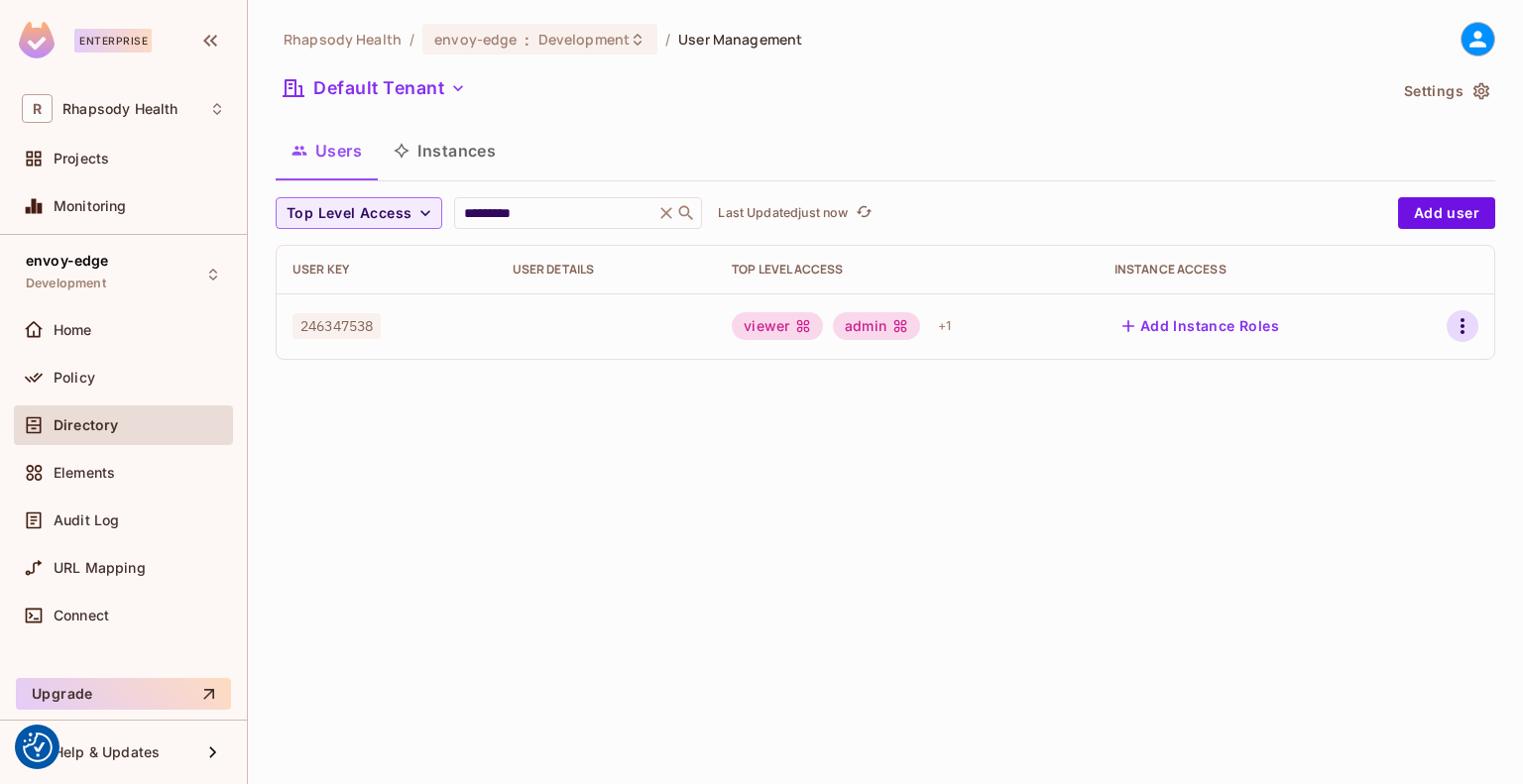 click 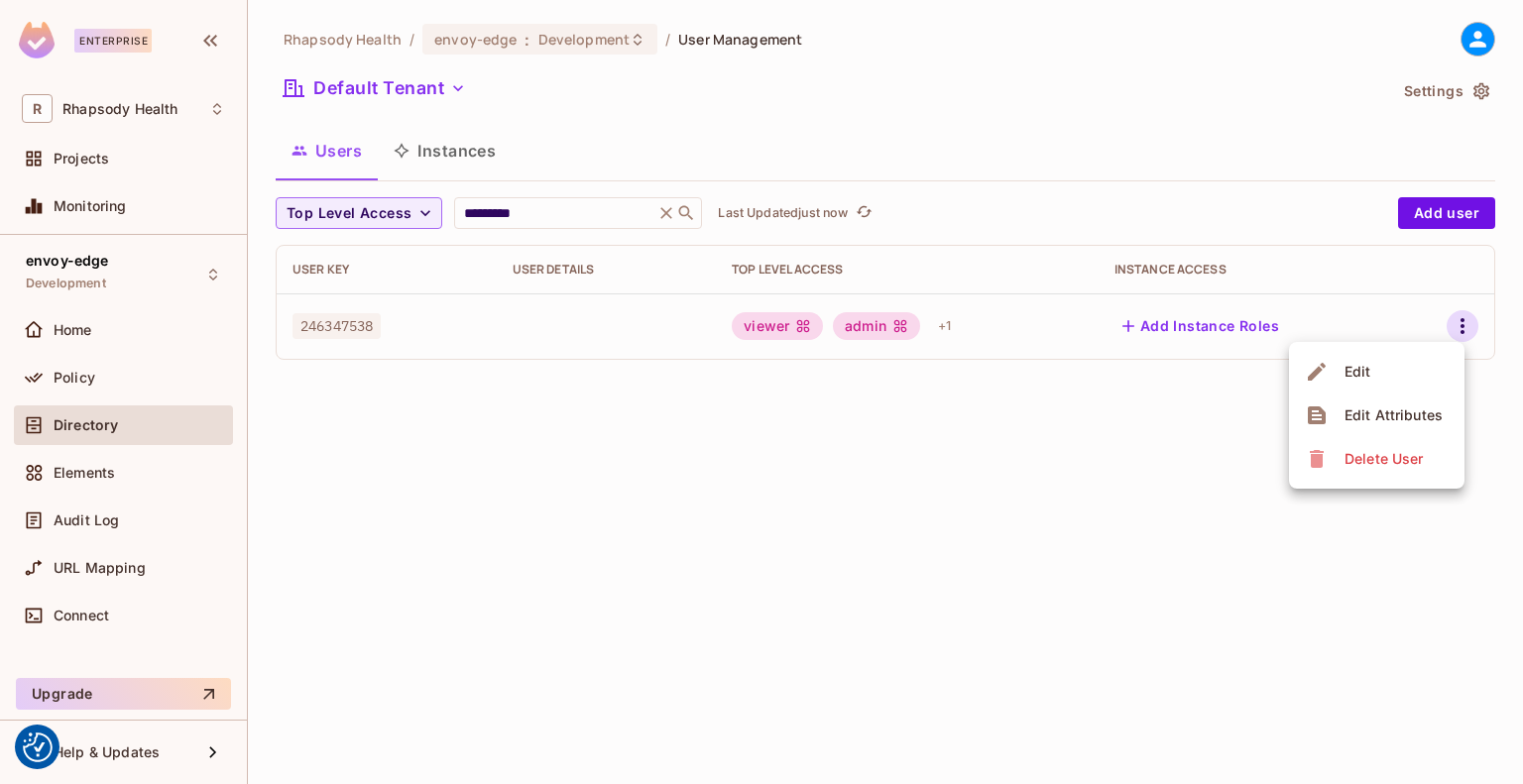 click on "Edit" at bounding box center (1357, 372) 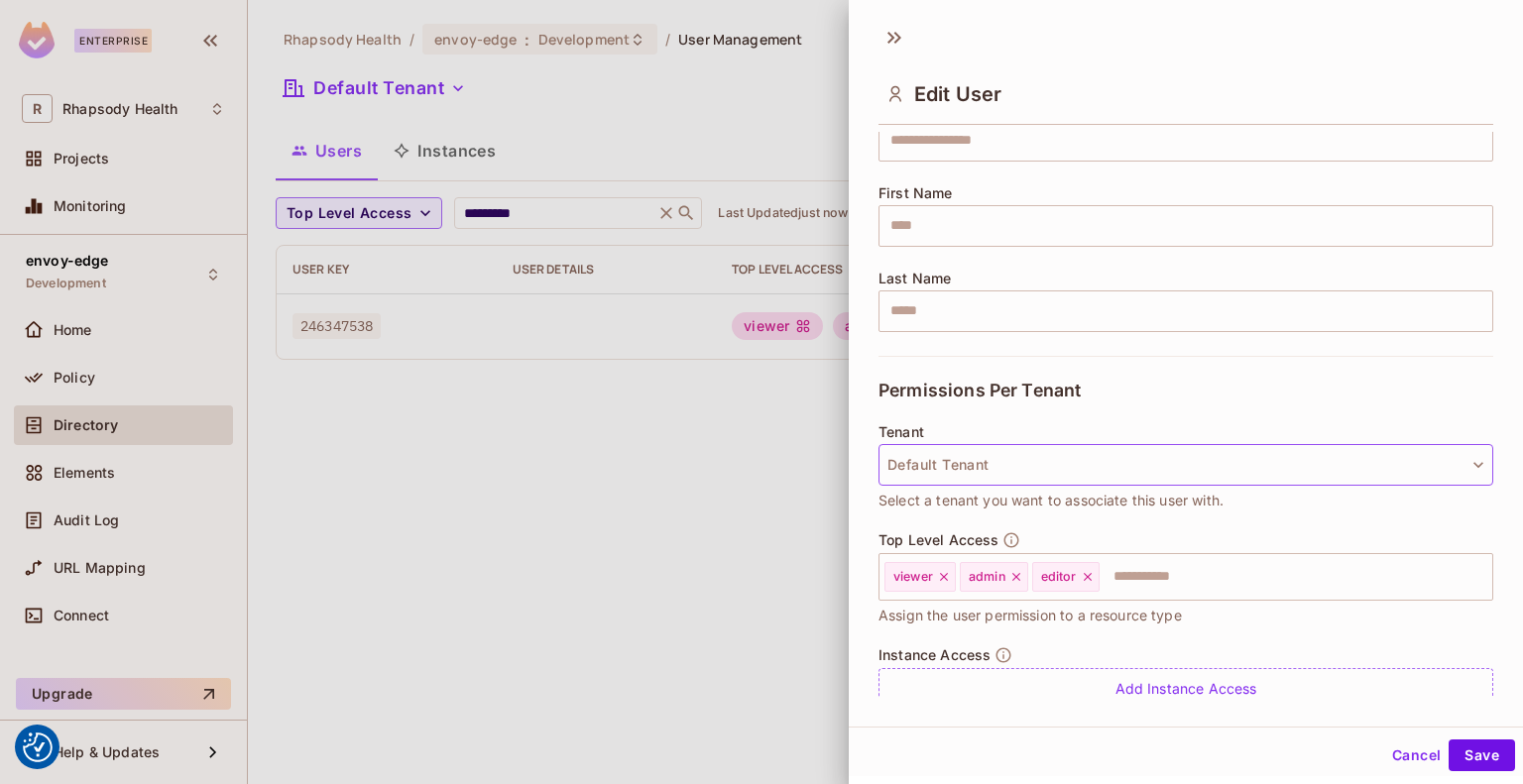 scroll, scrollTop: 270, scrollLeft: 0, axis: vertical 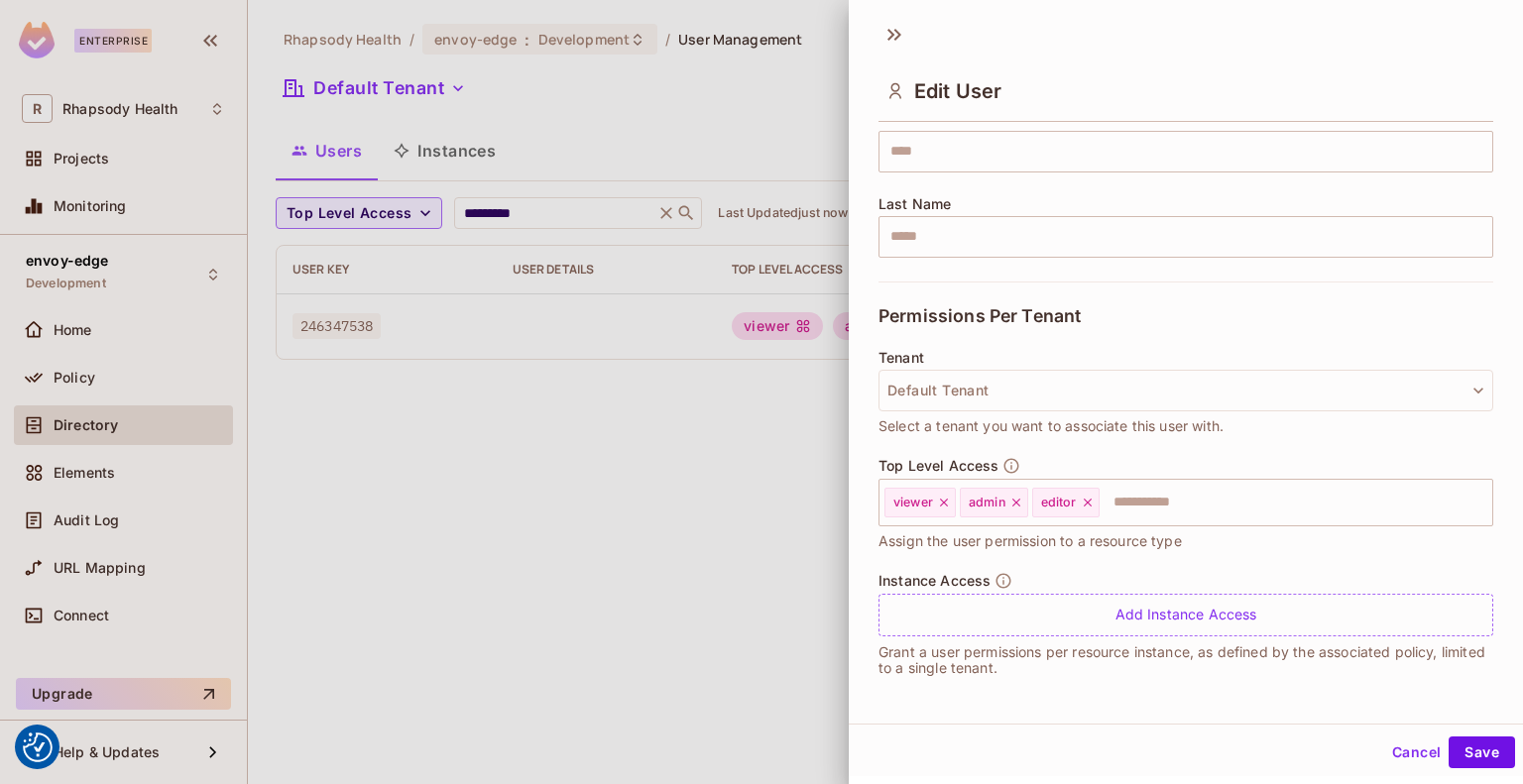 click at bounding box center (762, 392) 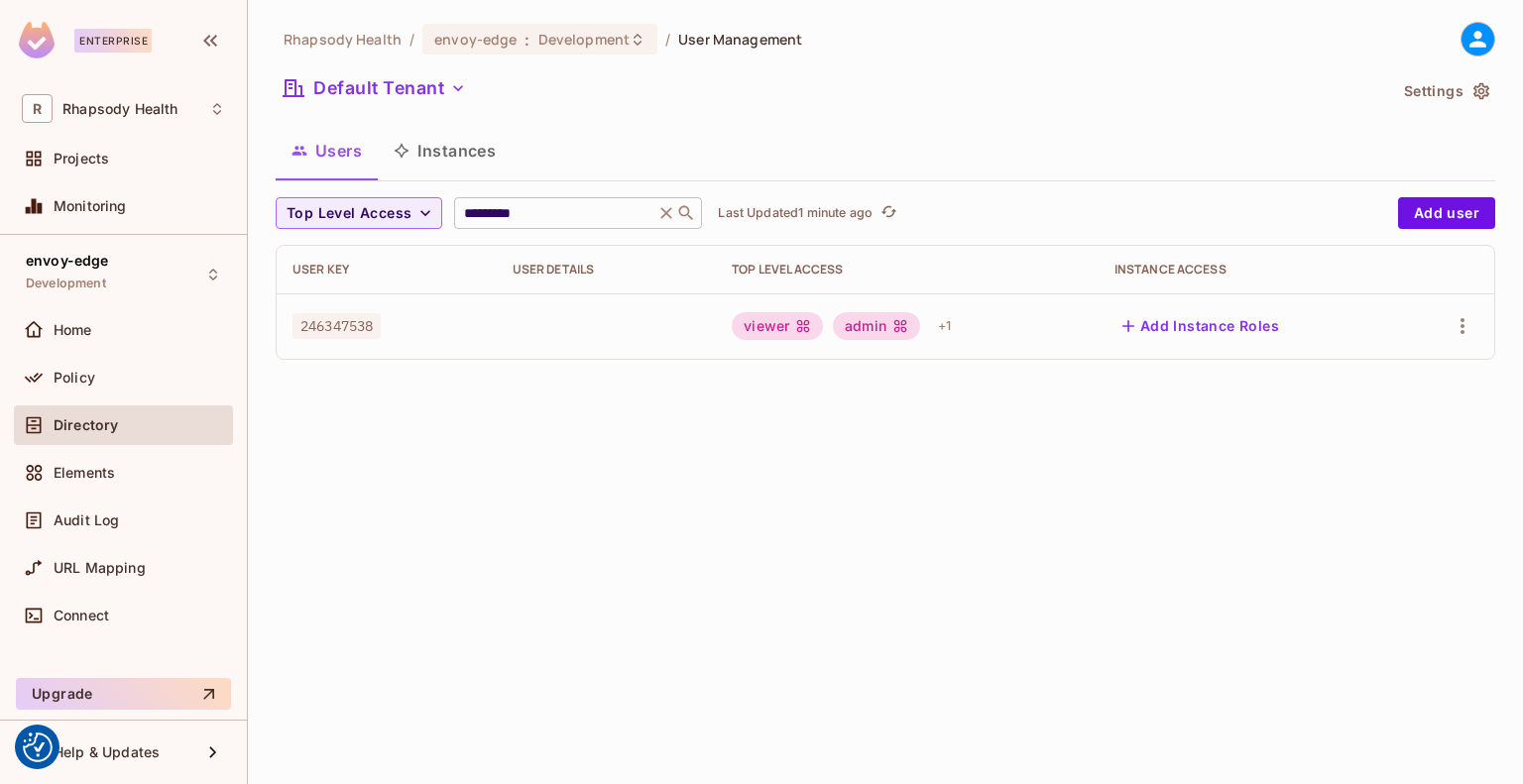 click 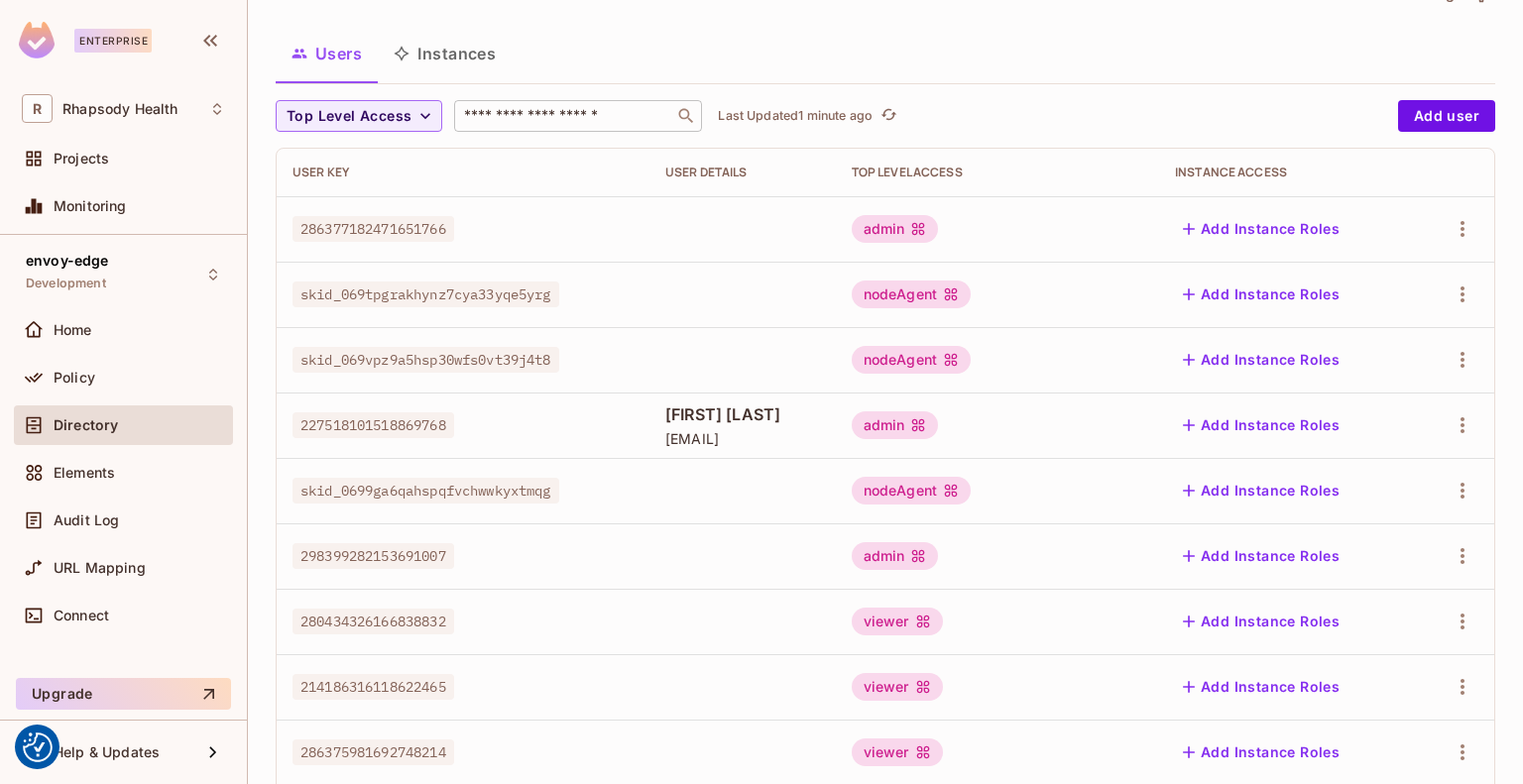 scroll, scrollTop: 0, scrollLeft: 0, axis: both 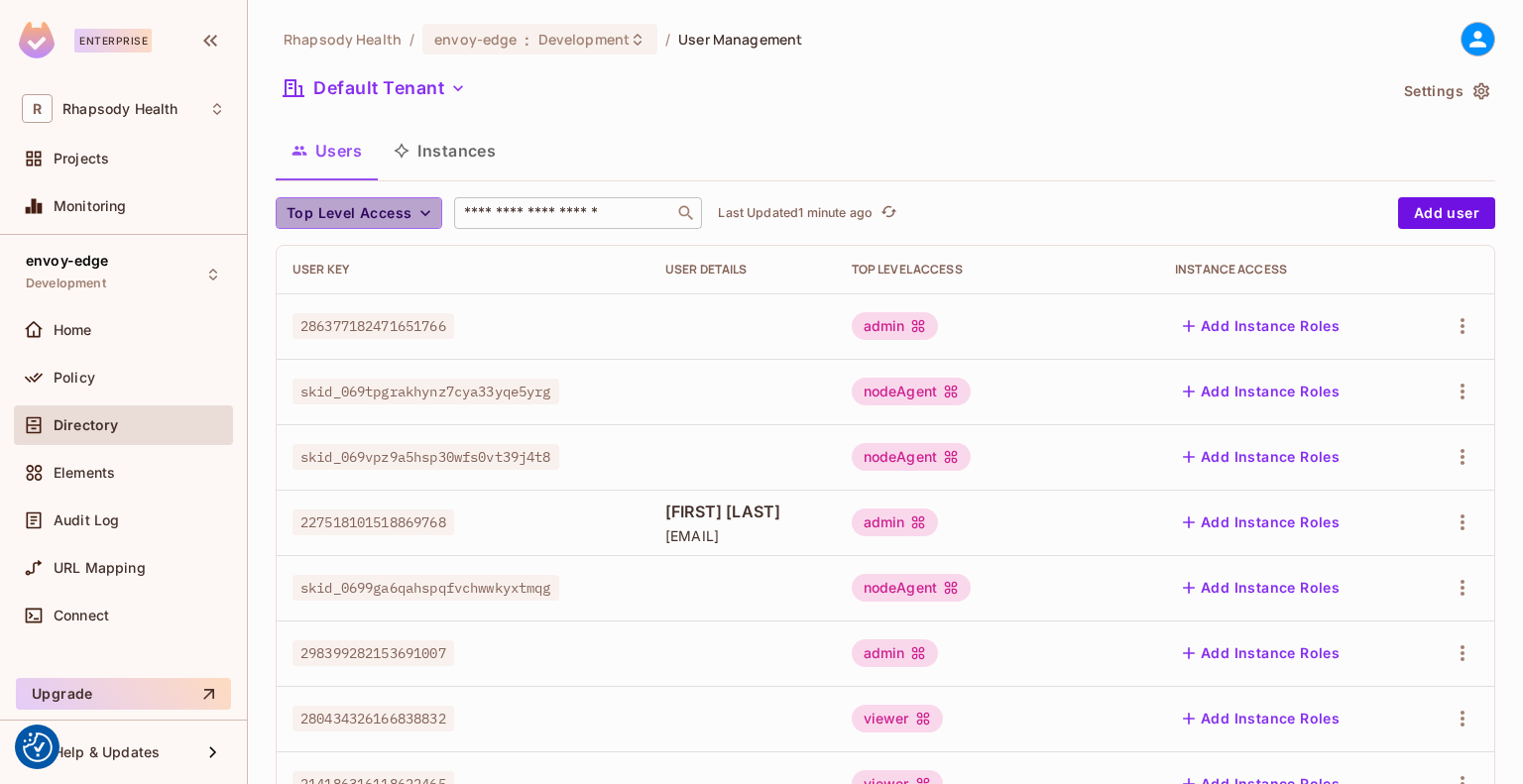 click on "Top Level Access" at bounding box center [359, 213] 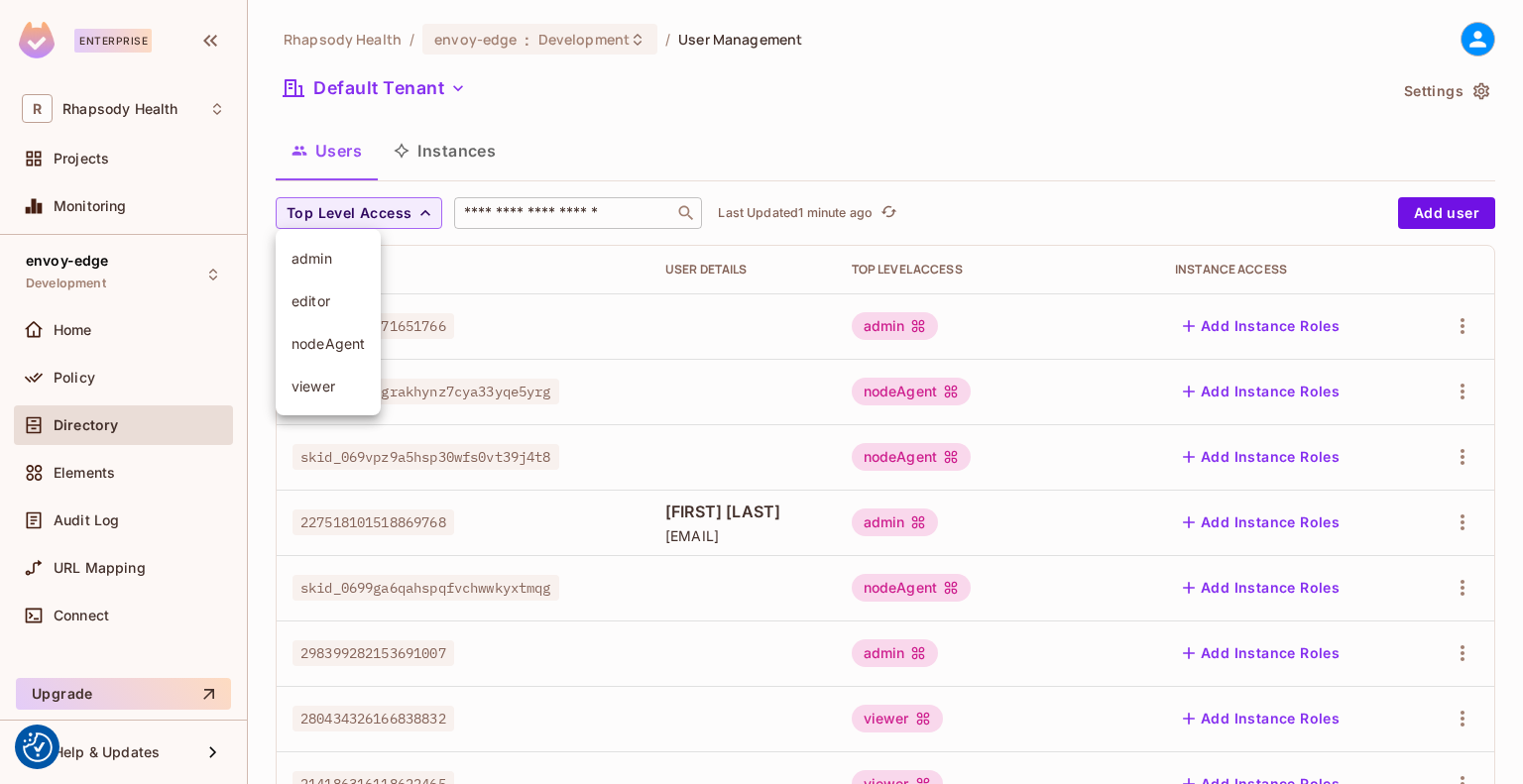 click at bounding box center (762, 392) 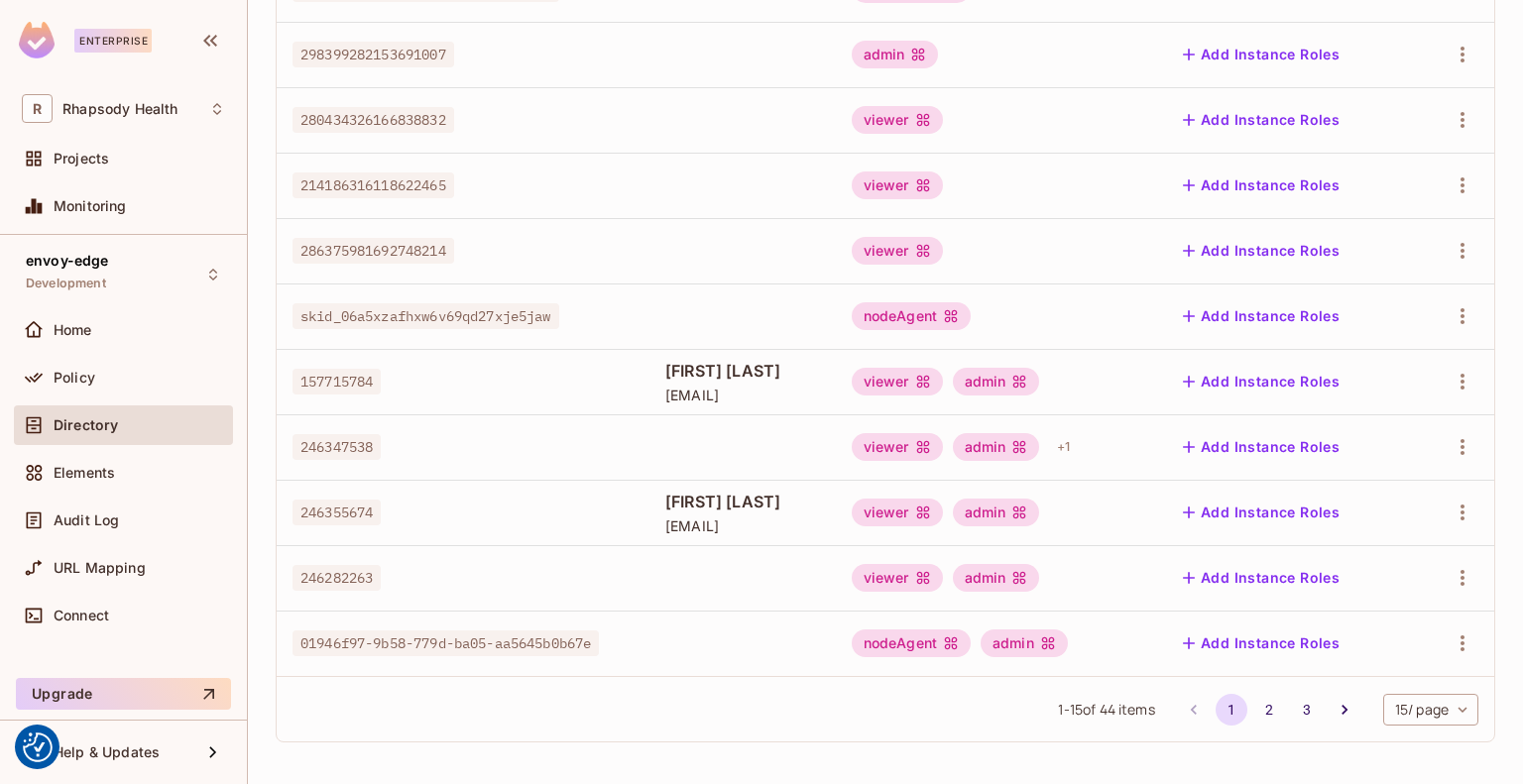 scroll, scrollTop: 600, scrollLeft: 0, axis: vertical 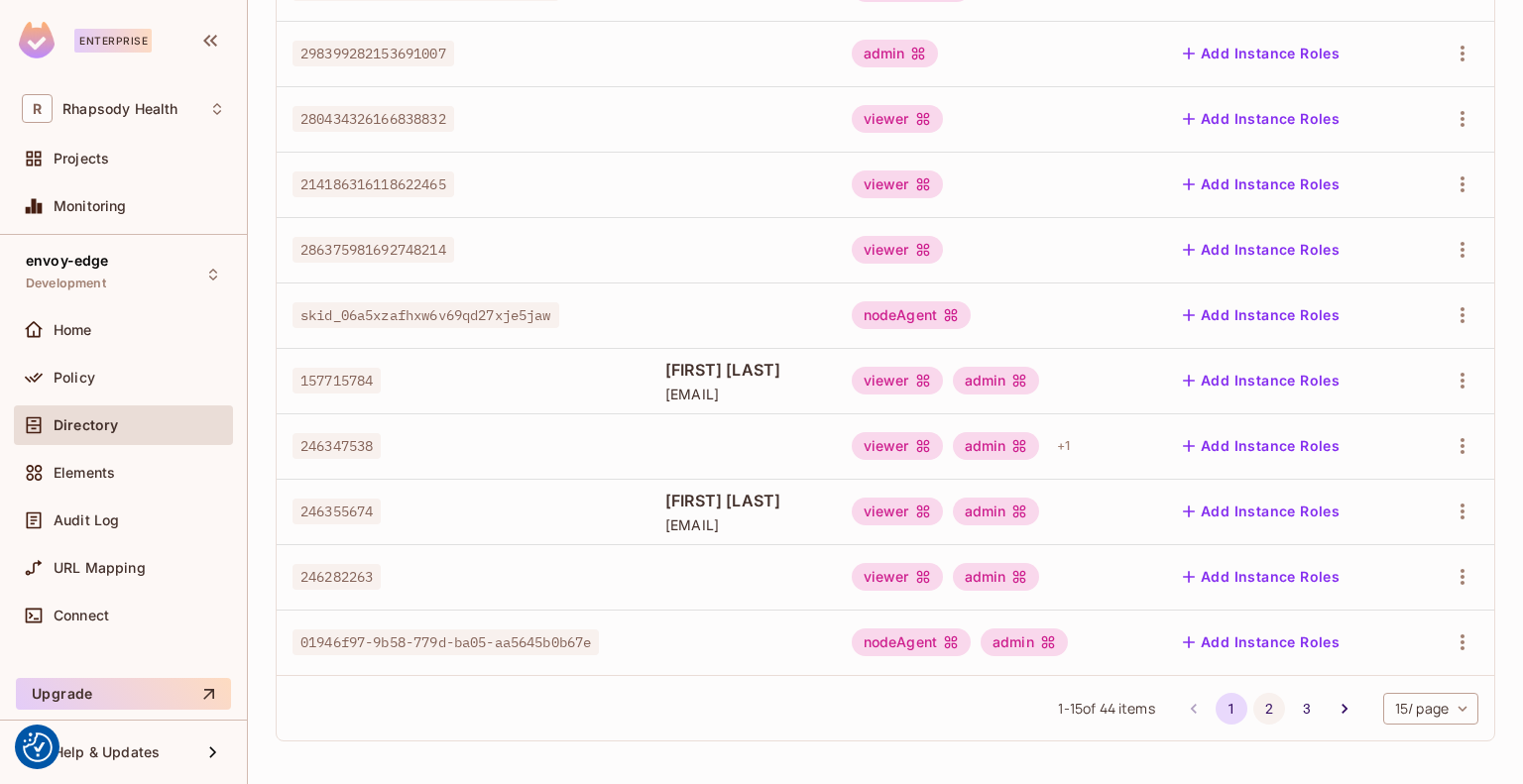 click on "2" at bounding box center (1269, 709) 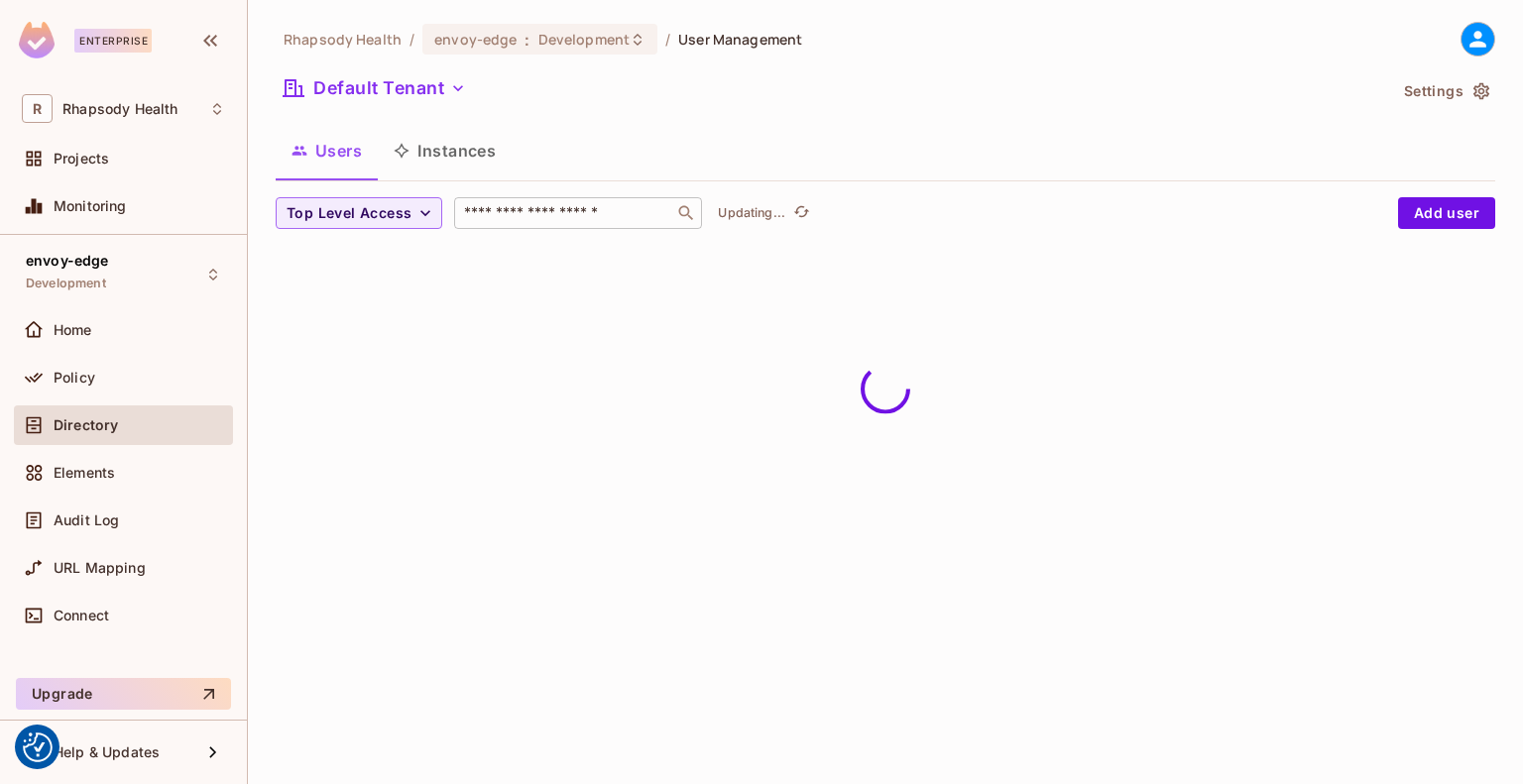 scroll, scrollTop: 0, scrollLeft: 0, axis: both 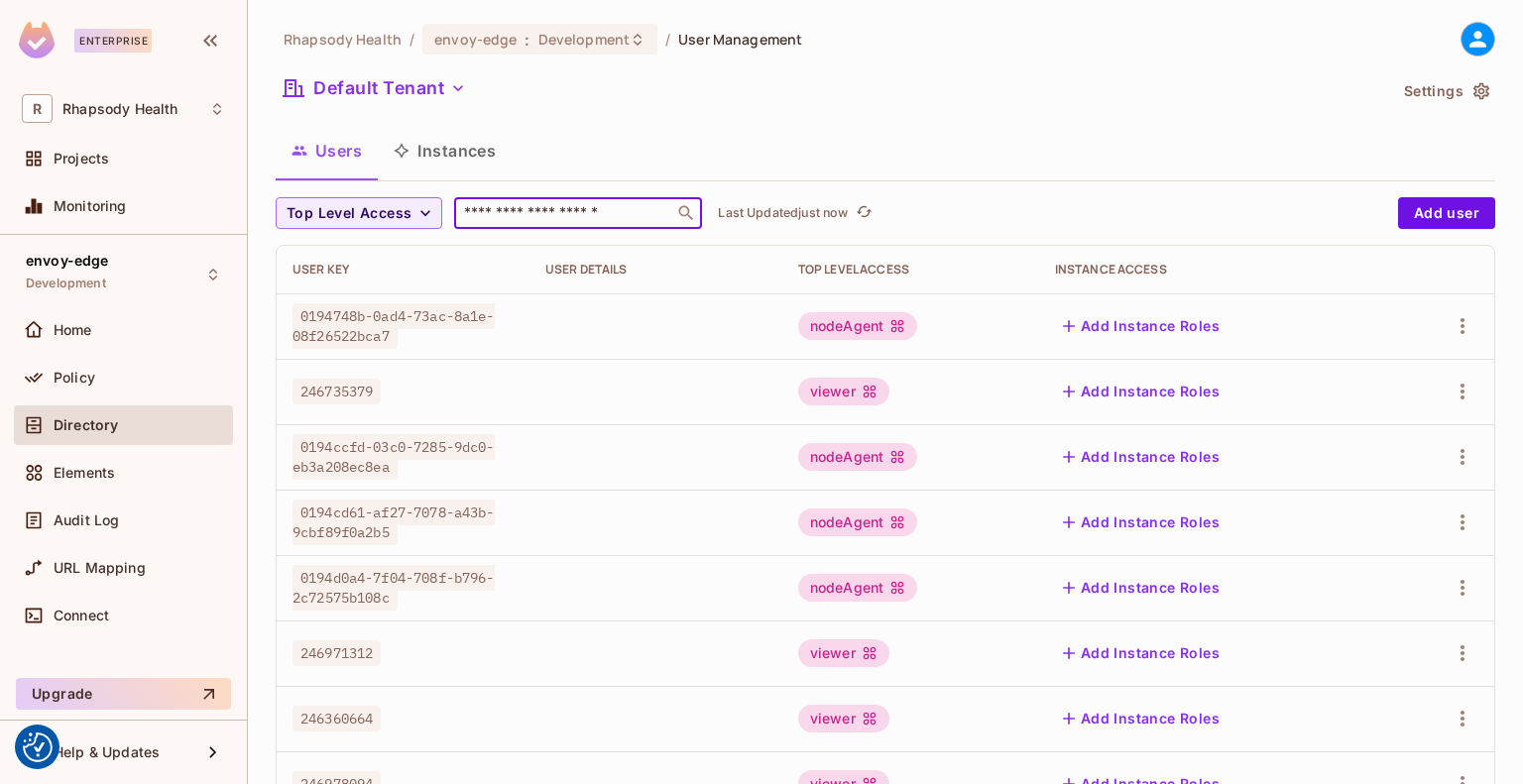 click at bounding box center (564, 213) 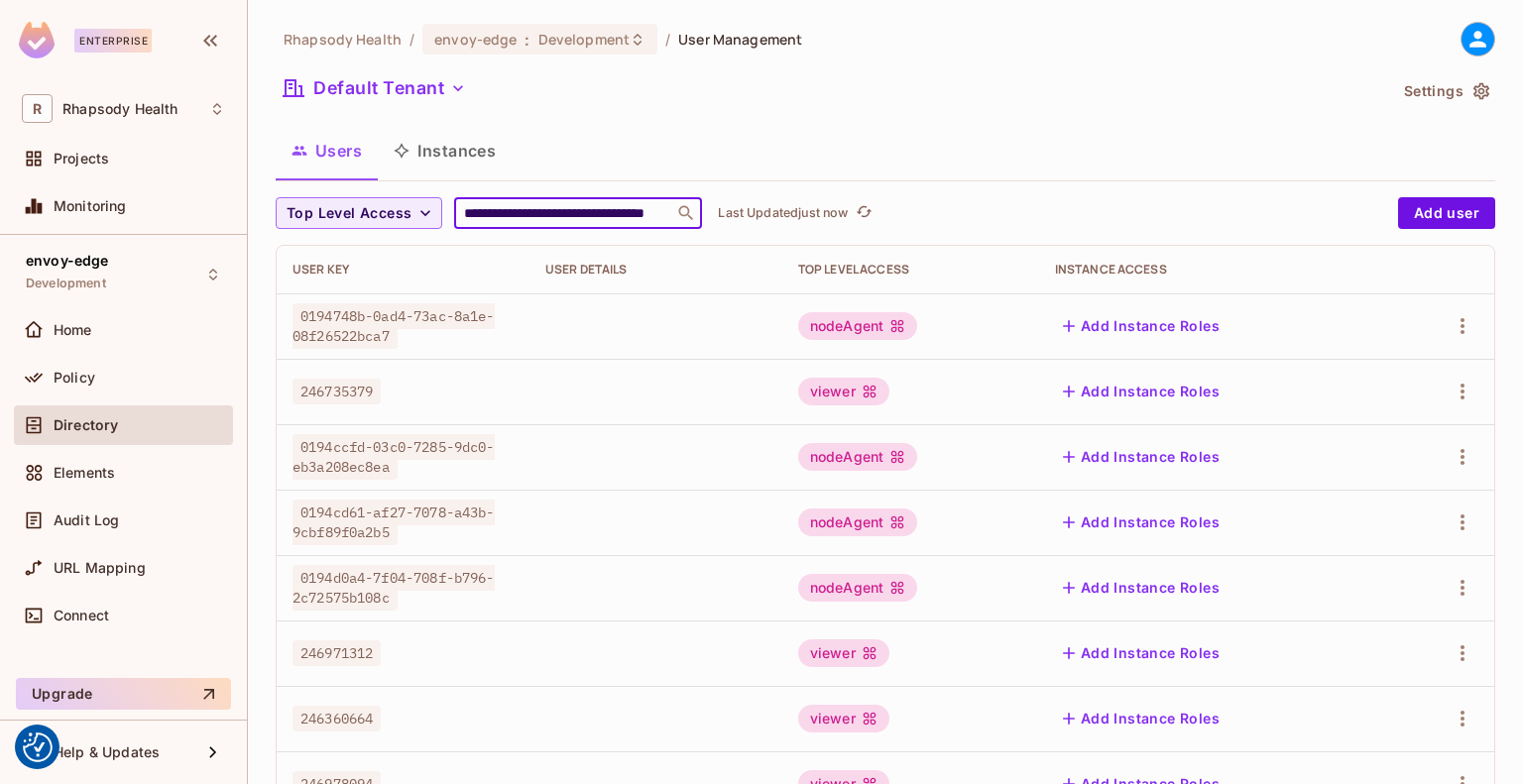 scroll, scrollTop: 0, scrollLeft: 101, axis: horizontal 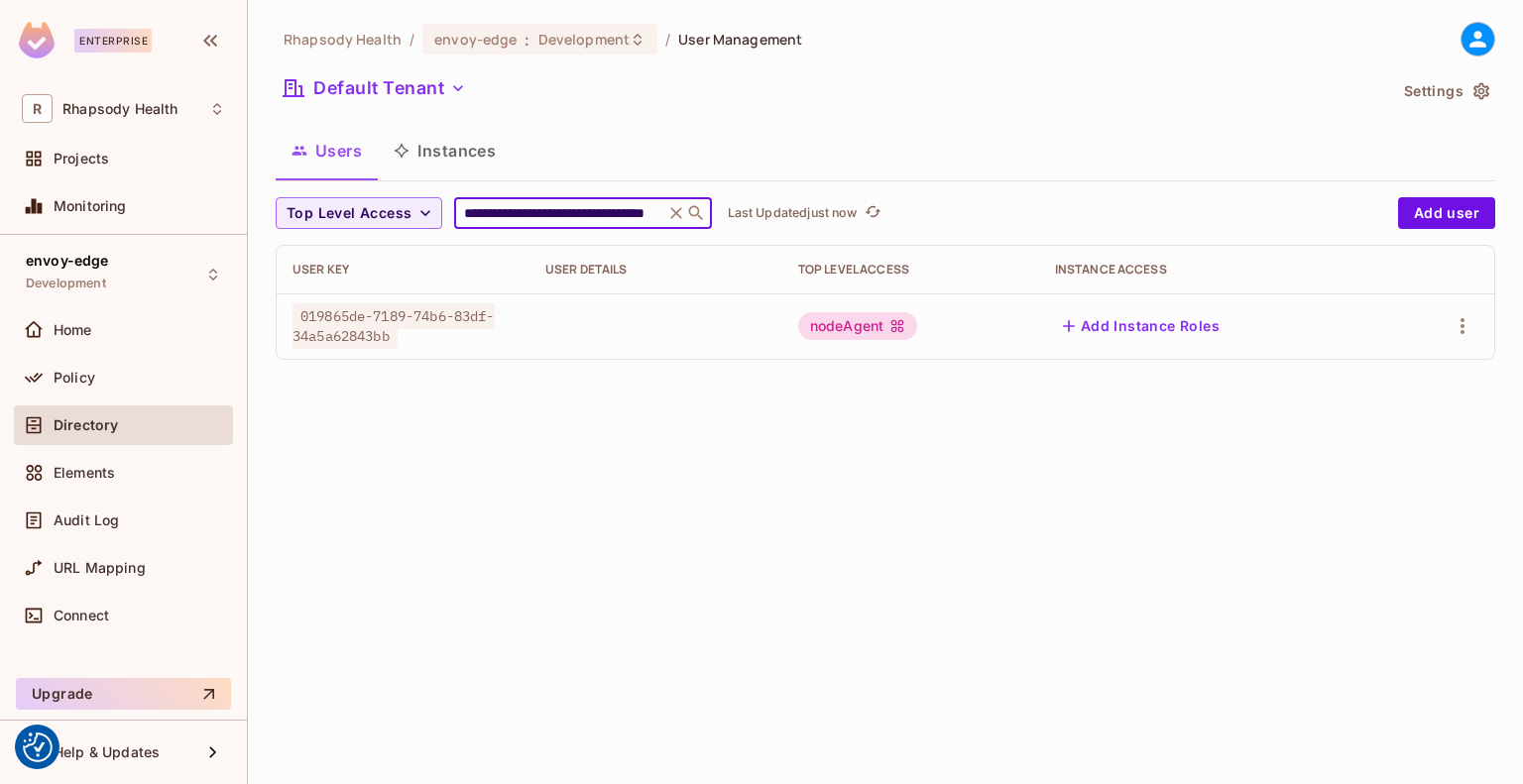 type on "**********" 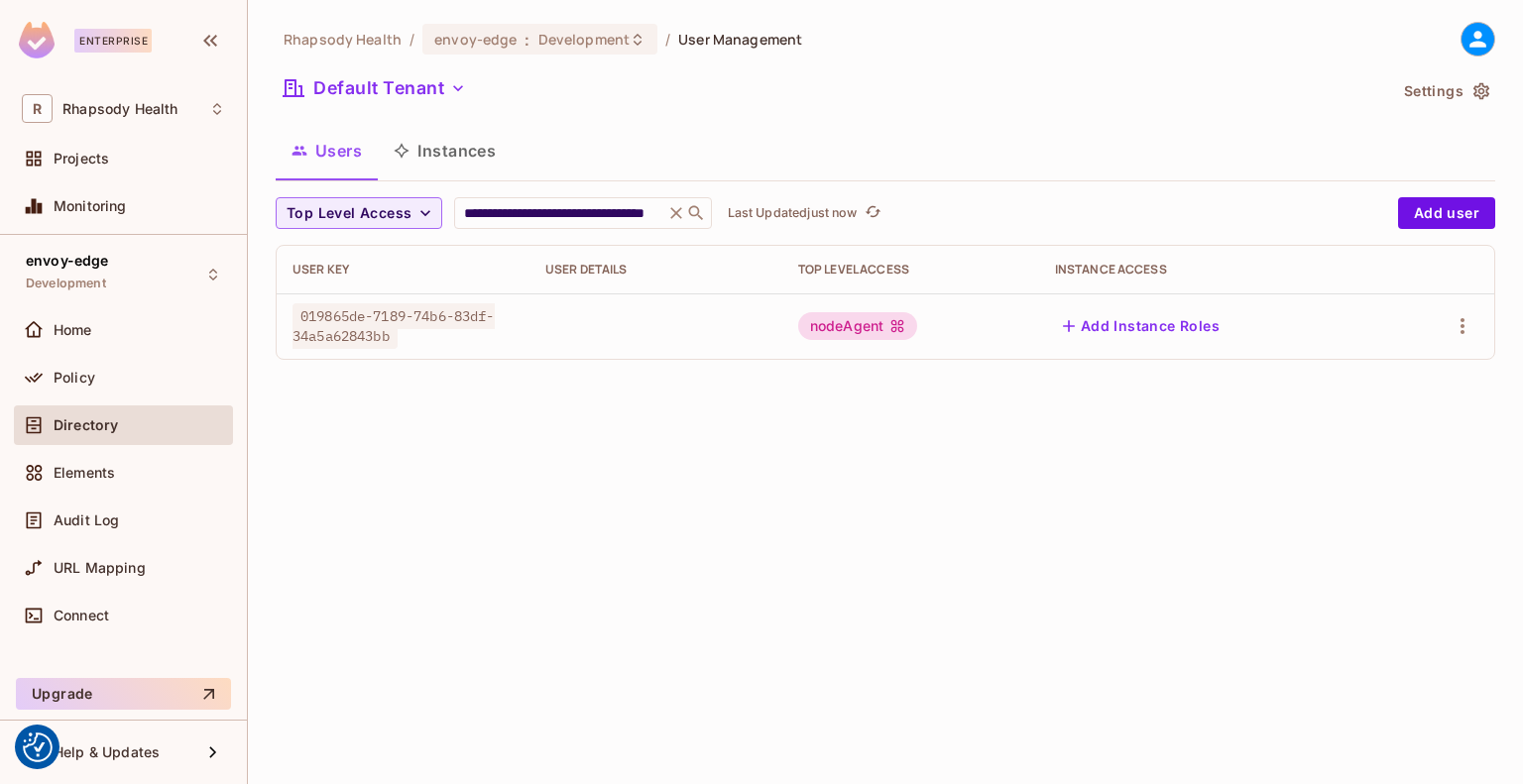 scroll, scrollTop: 0, scrollLeft: 0, axis: both 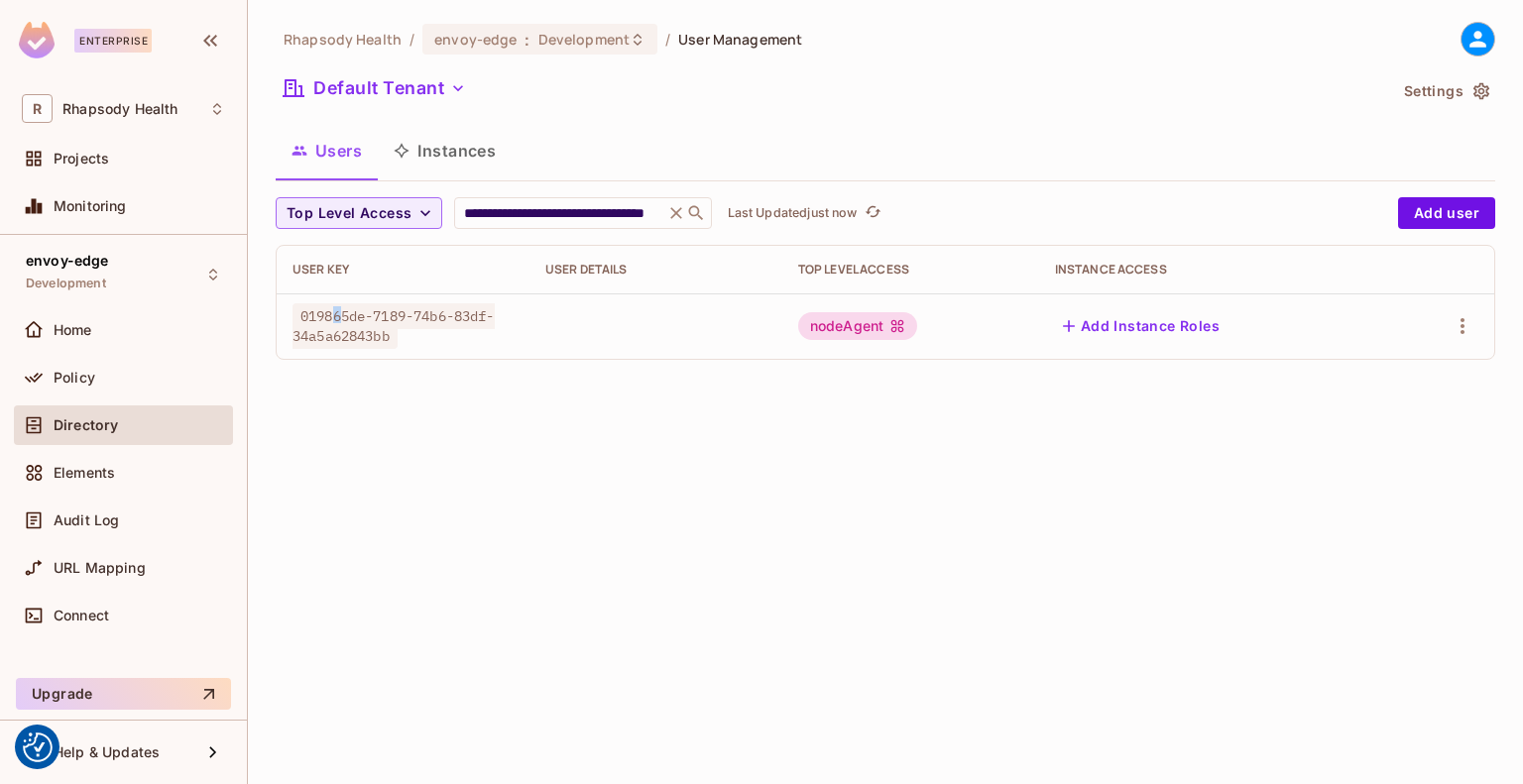 drag, startPoint x: 337, startPoint y: 299, endPoint x: 646, endPoint y: 343, distance: 312.11697 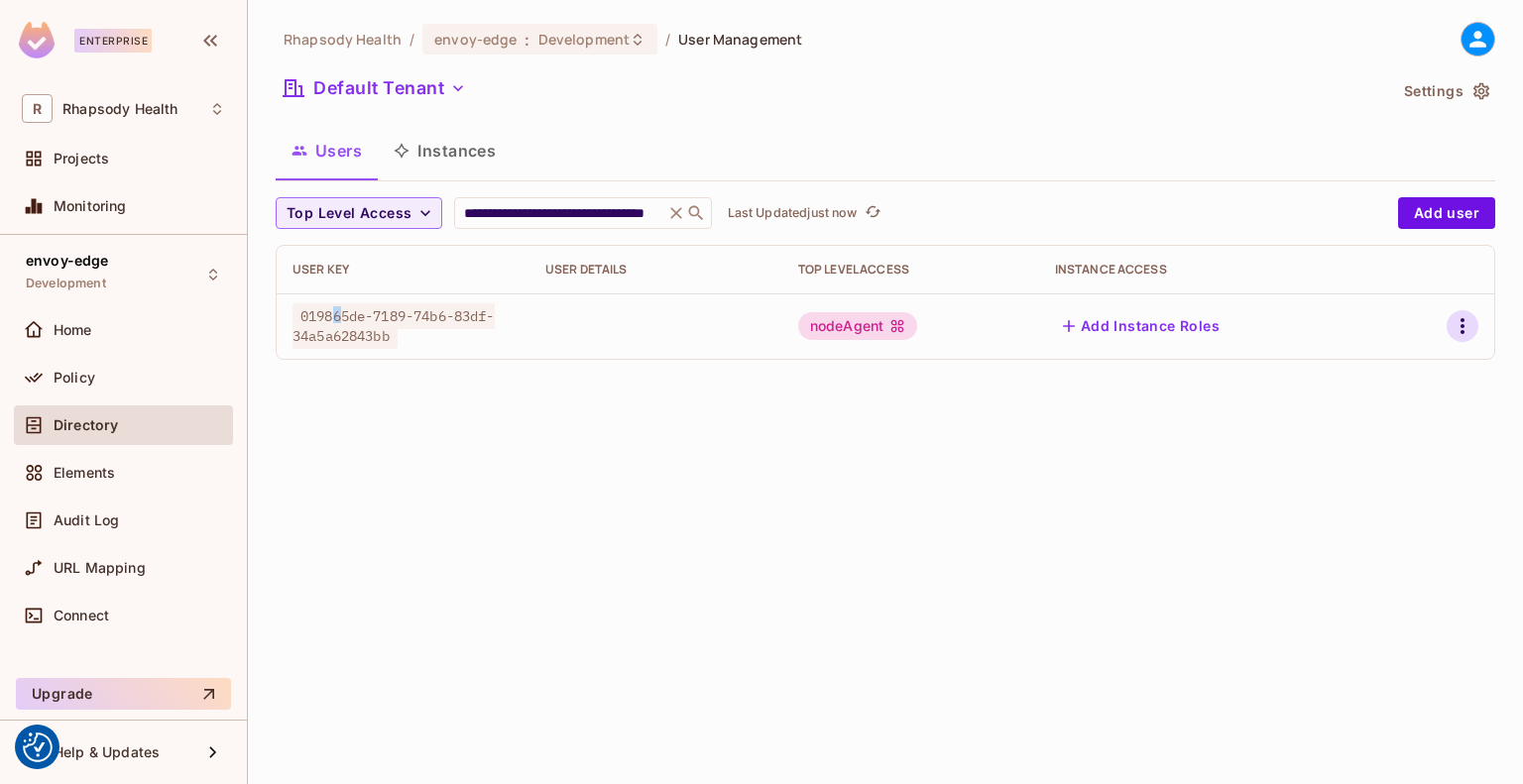 click 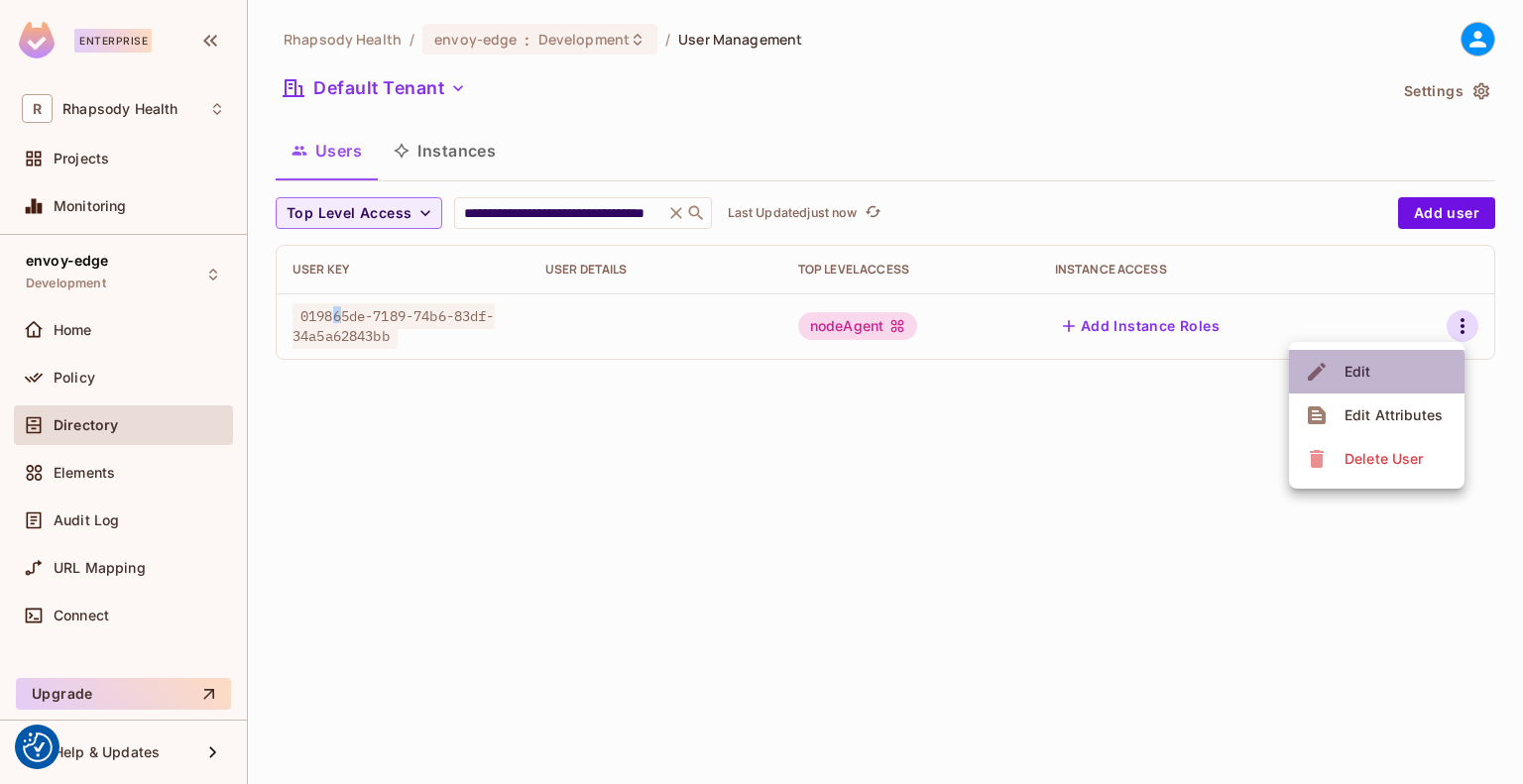 click on "Edit" at bounding box center [1357, 372] 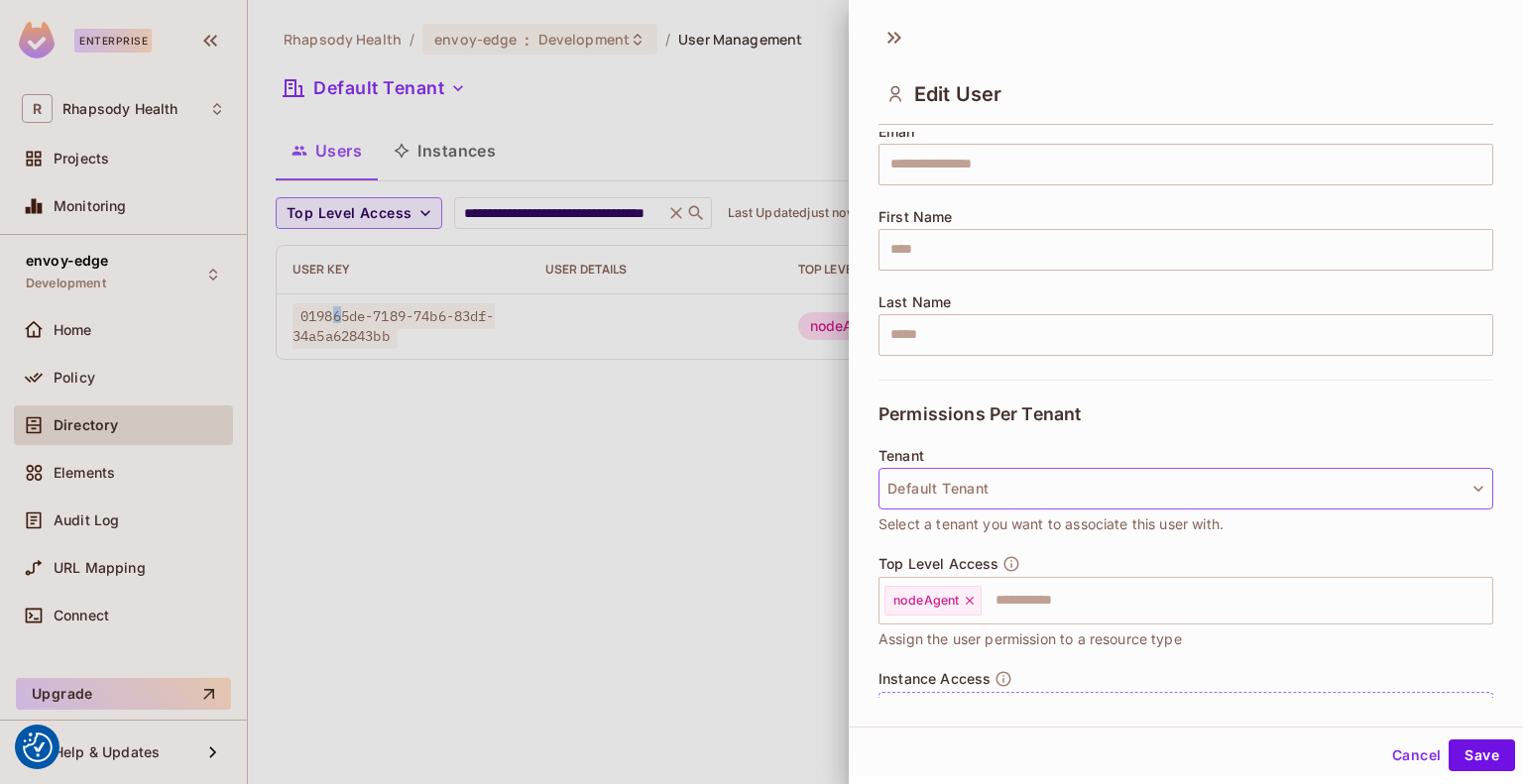 scroll, scrollTop: 270, scrollLeft: 0, axis: vertical 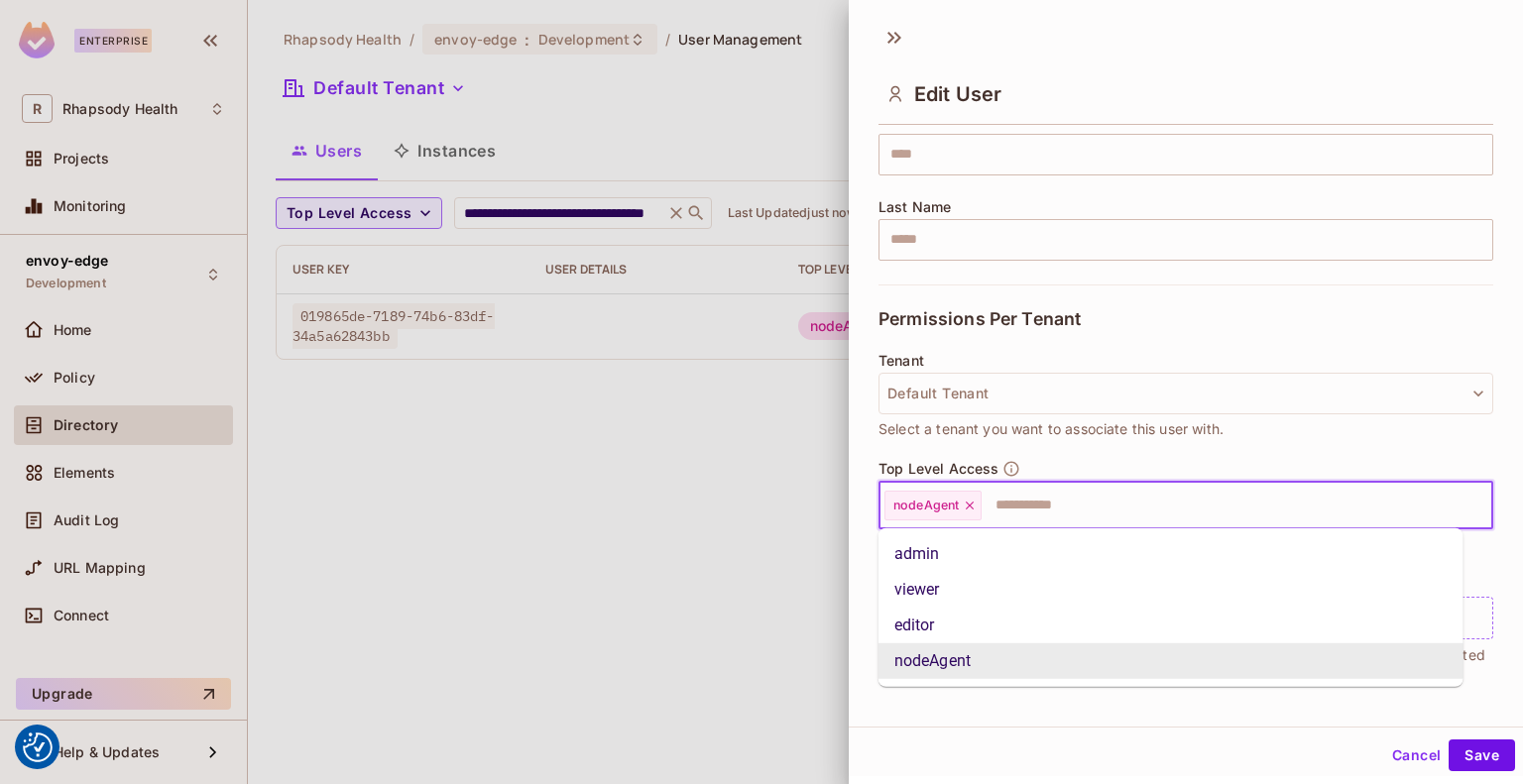 click at bounding box center (1219, 505) 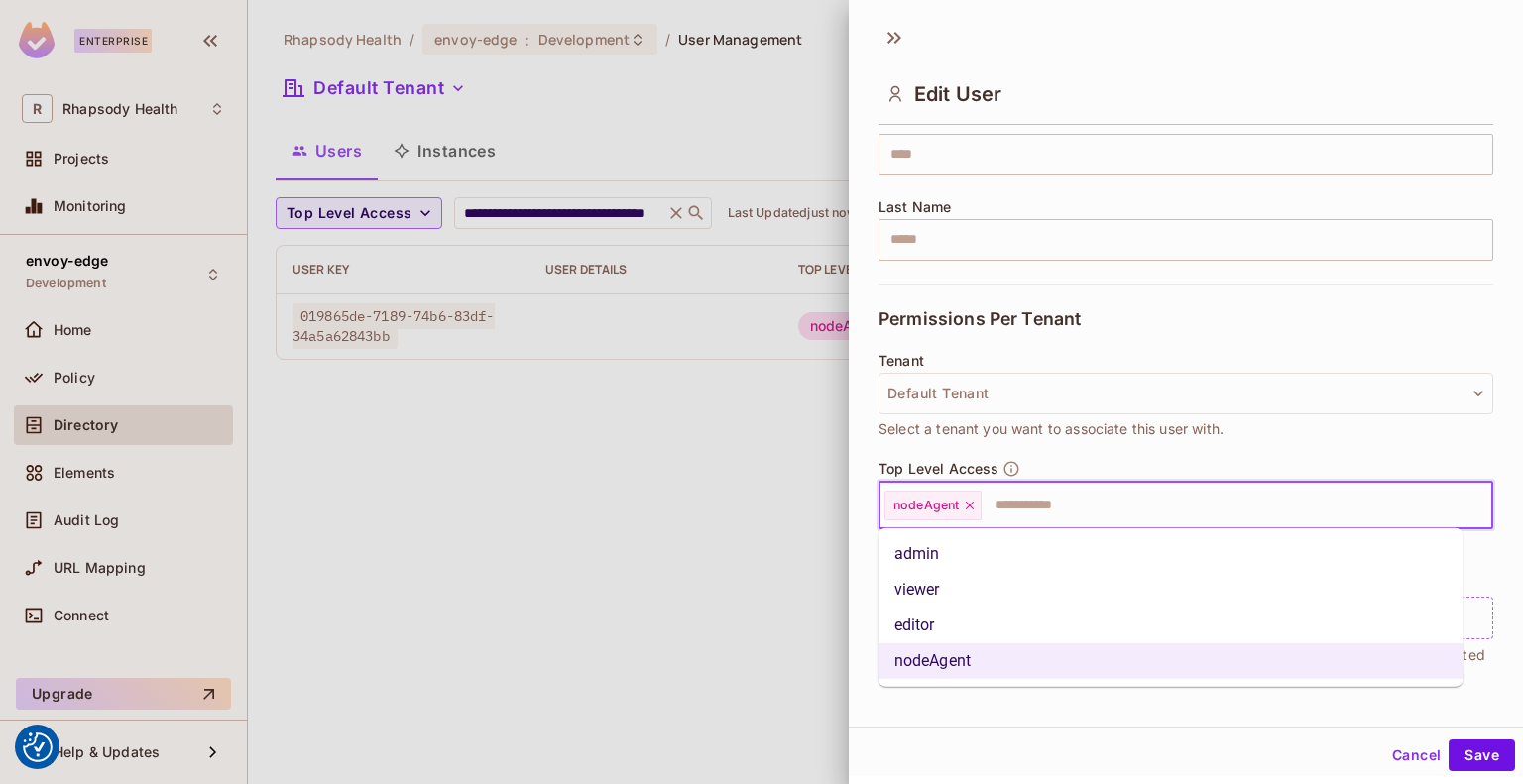 click on "admin" at bounding box center (1171, 554) 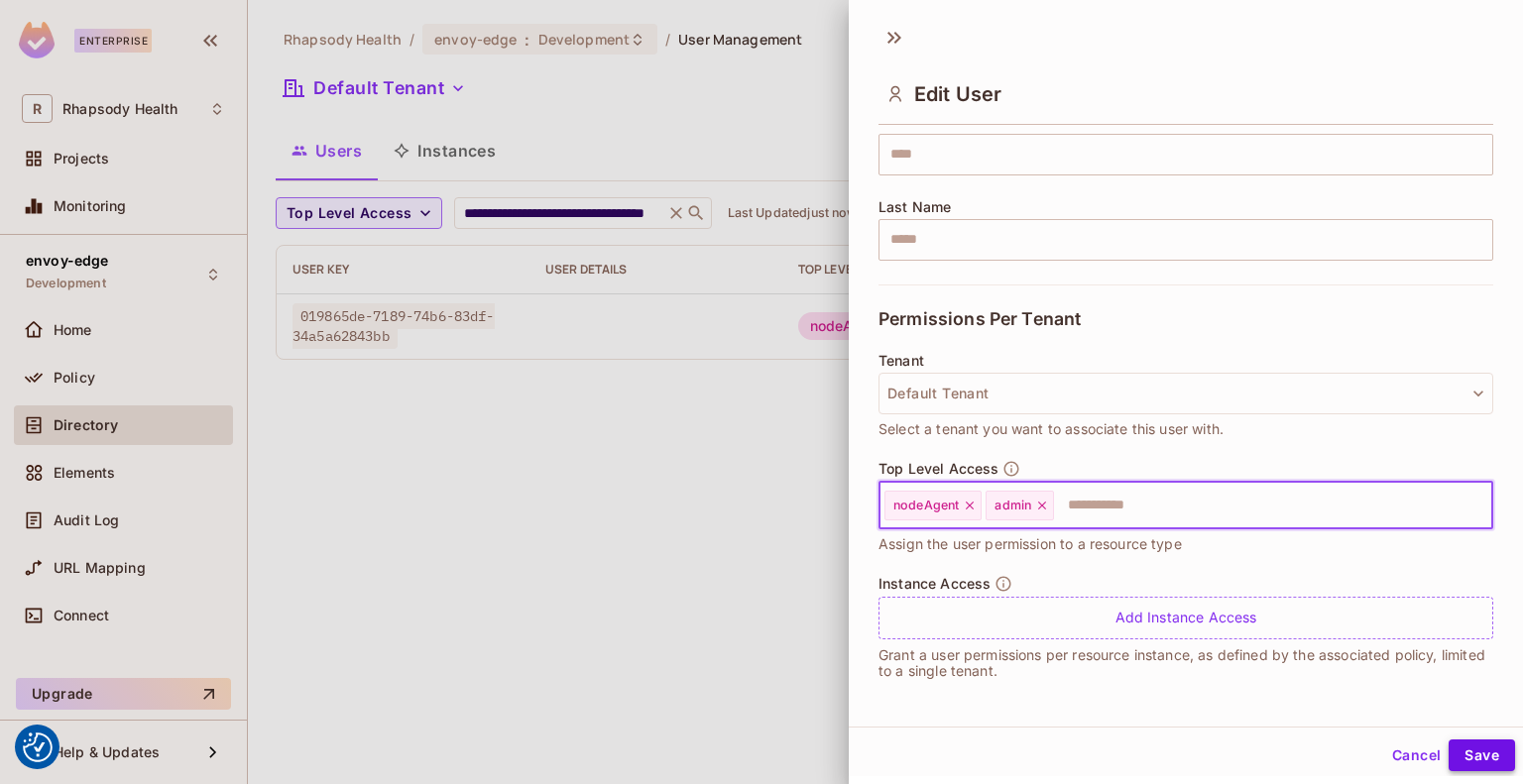click on "Save" at bounding box center [1481, 755] 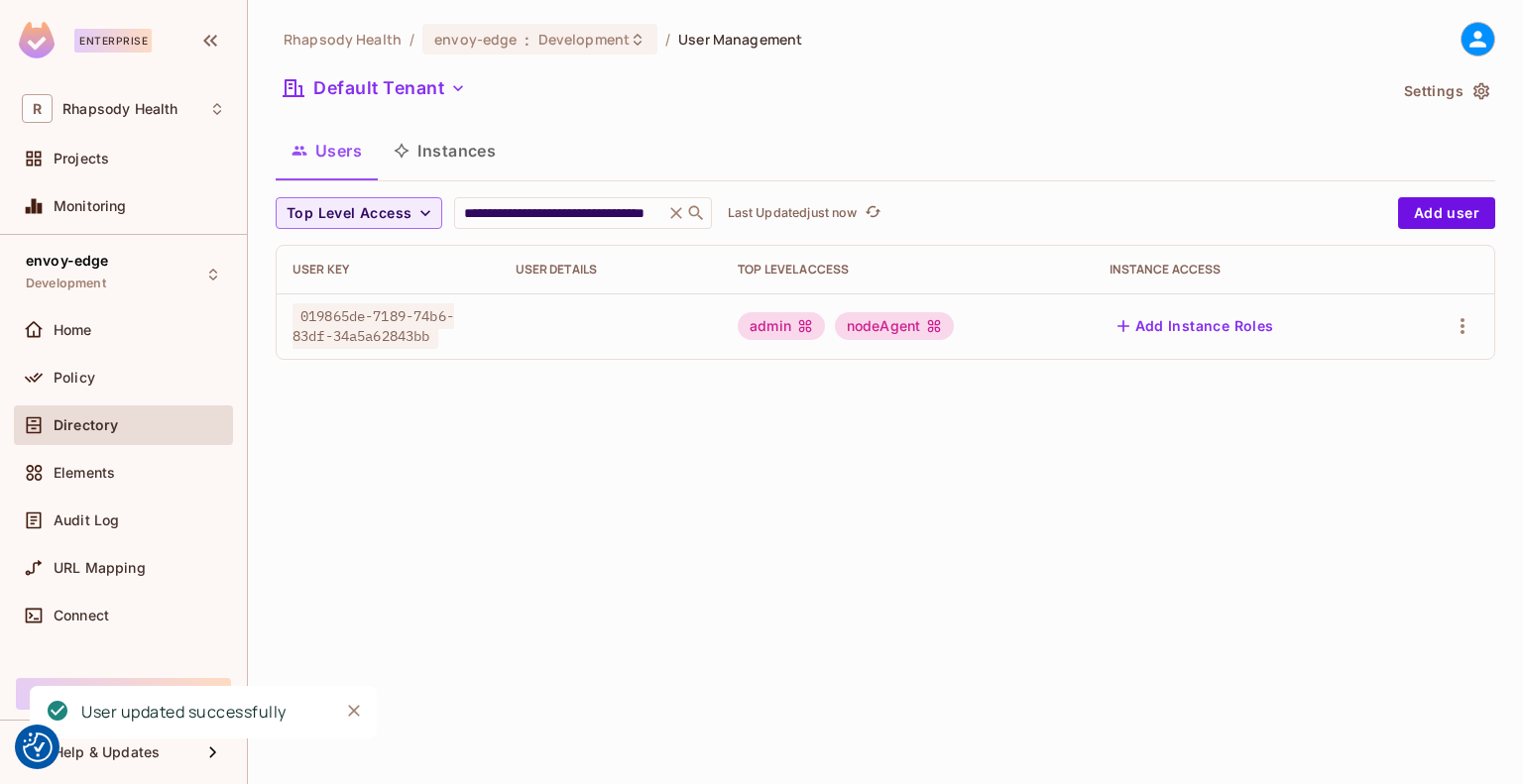 click on "**********" at bounding box center [885, 392] 